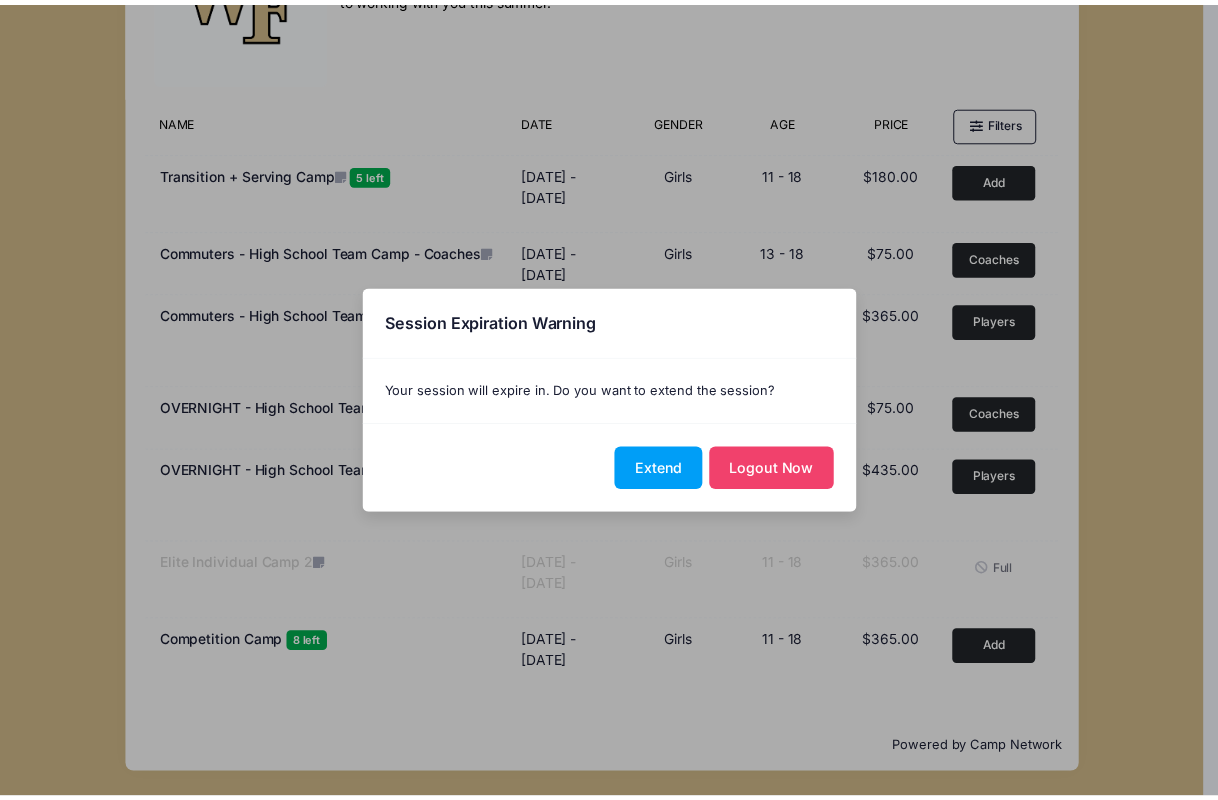 scroll, scrollTop: 0, scrollLeft: 0, axis: both 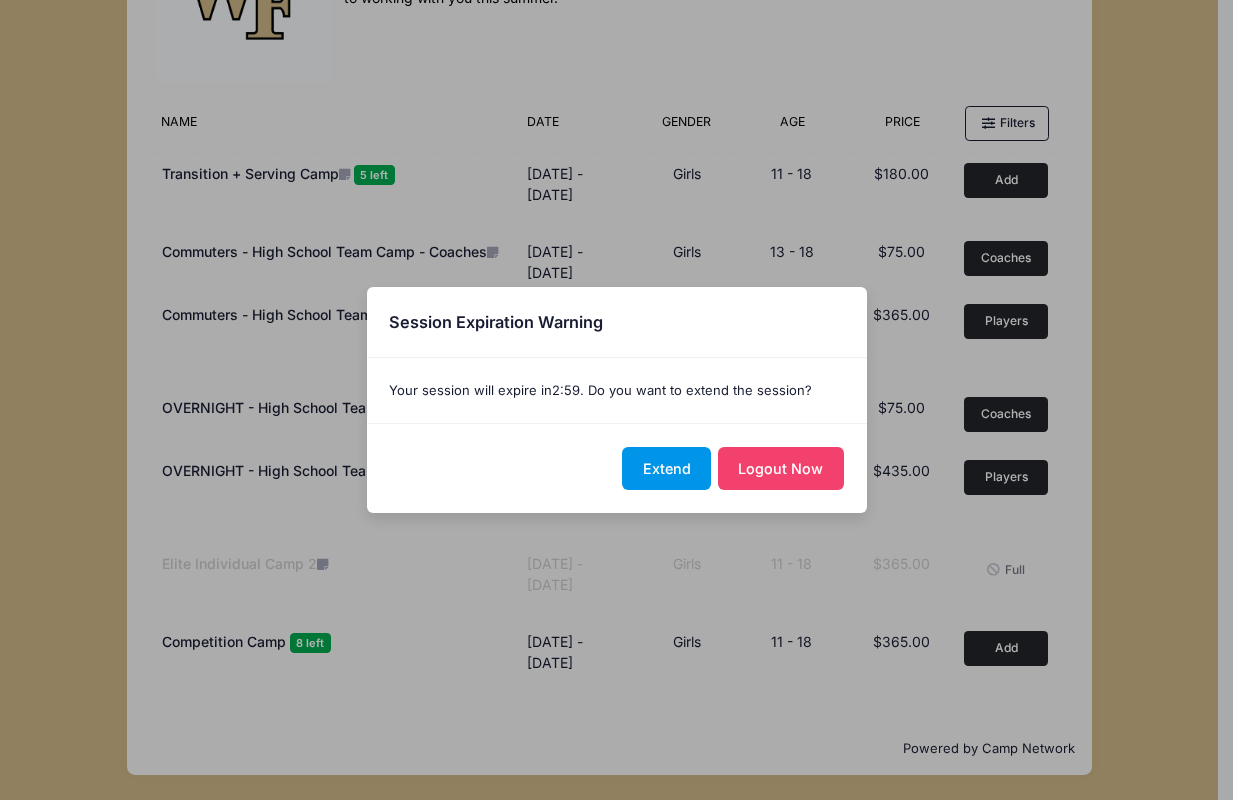 click on "Extend" at bounding box center (666, 468) 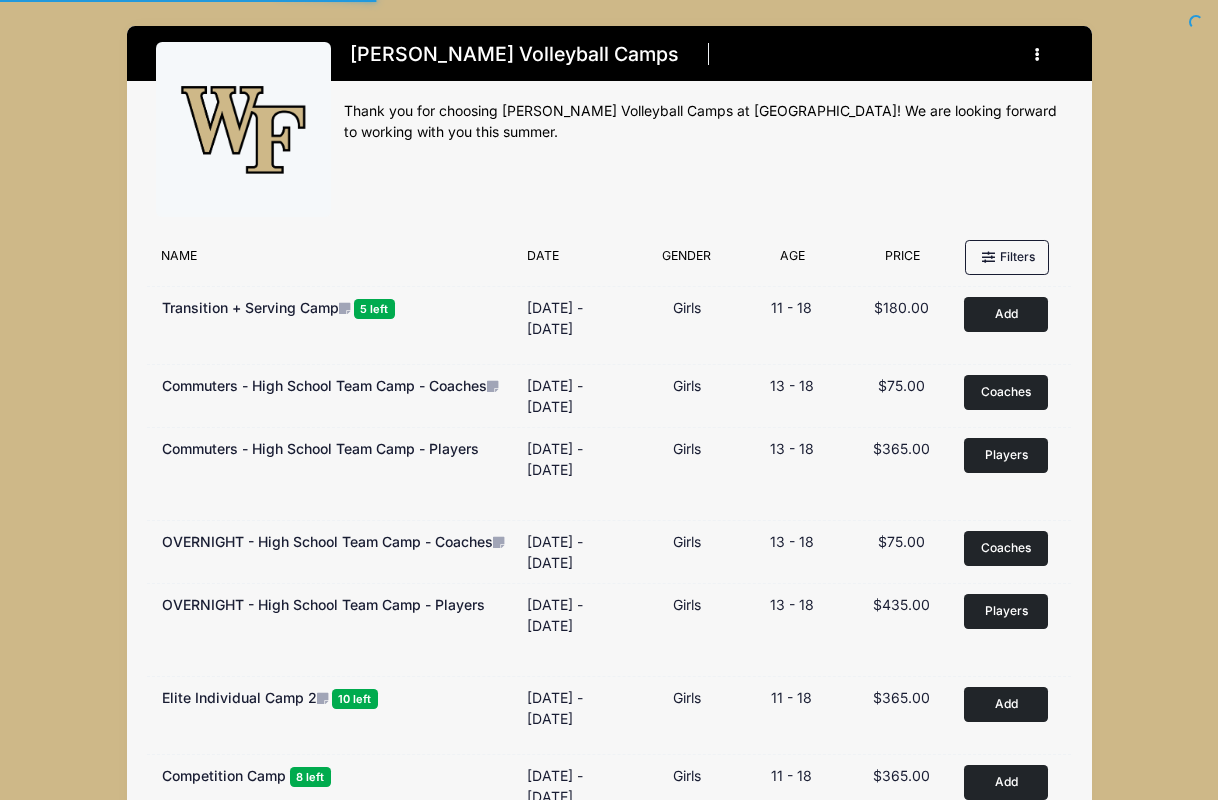 scroll, scrollTop: 0, scrollLeft: 0, axis: both 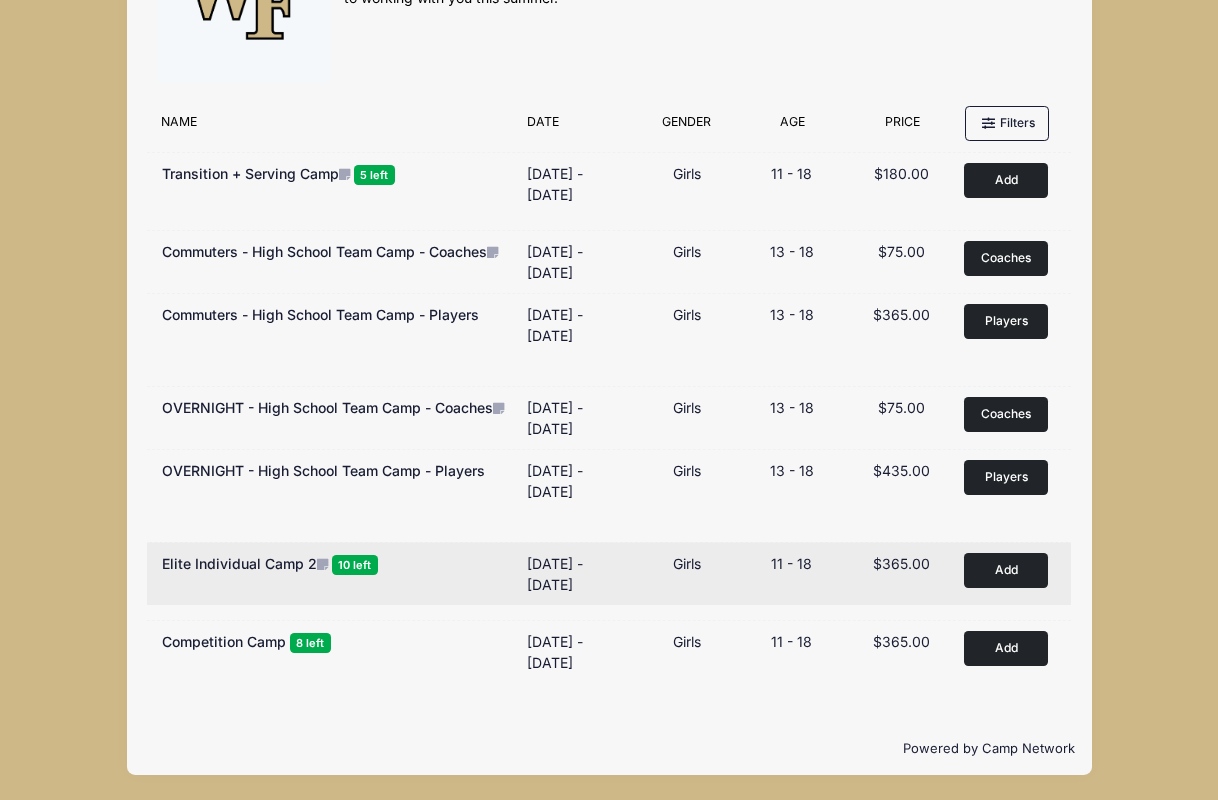 click on "Add" at bounding box center [1006, 570] 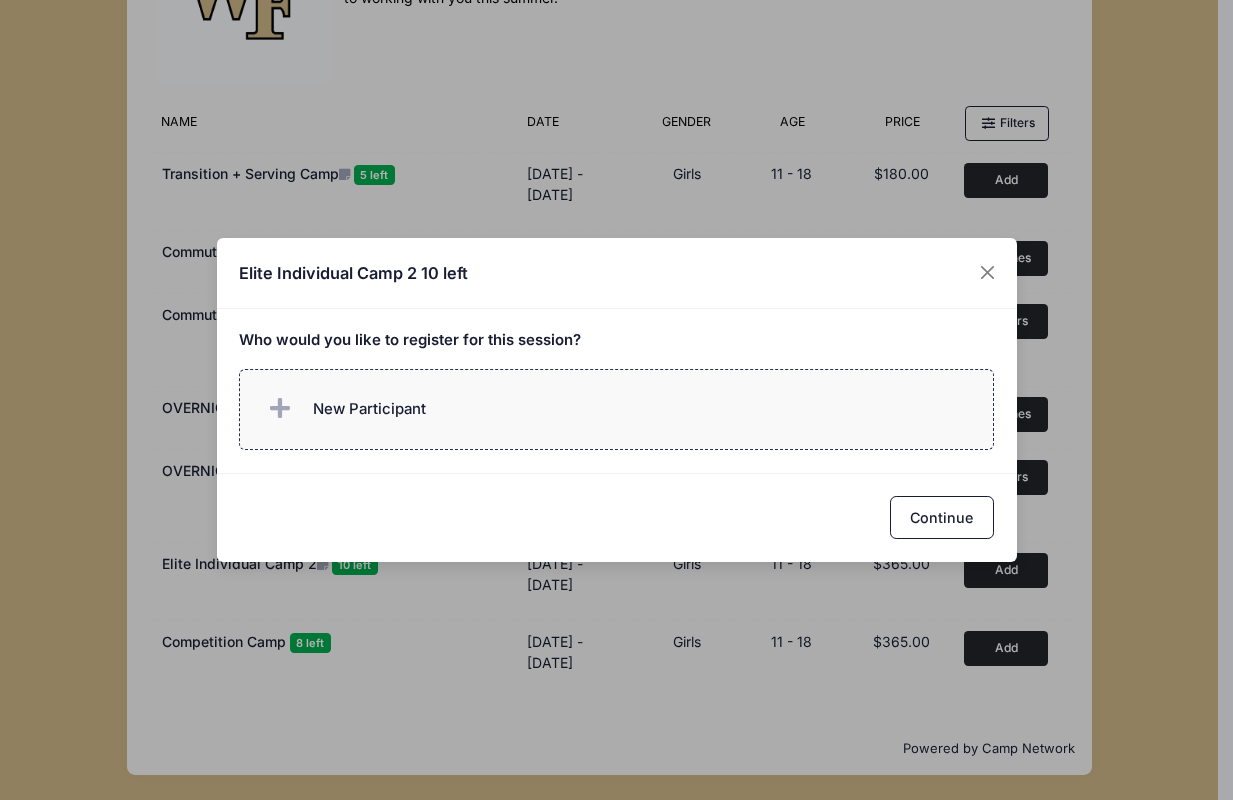 click on "New Participant" at bounding box center (343, 409) 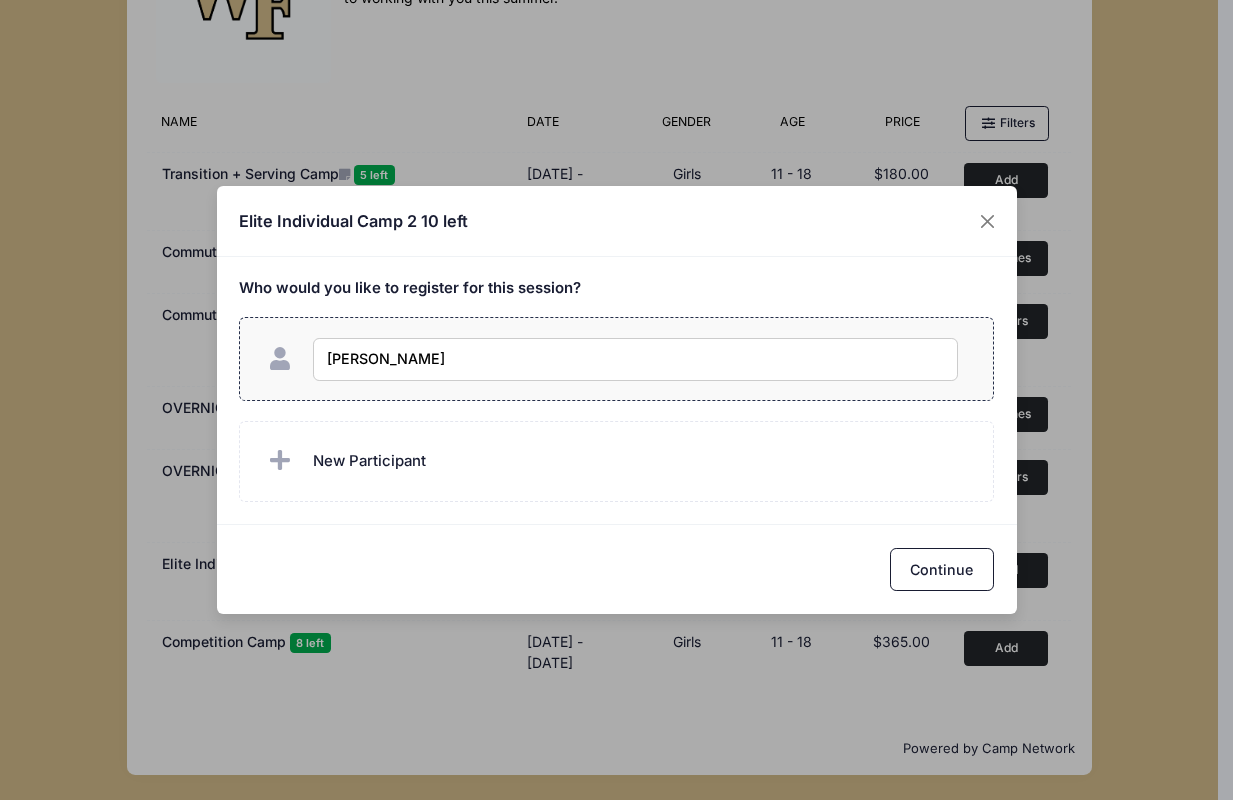 type on "Miah Sumanth" 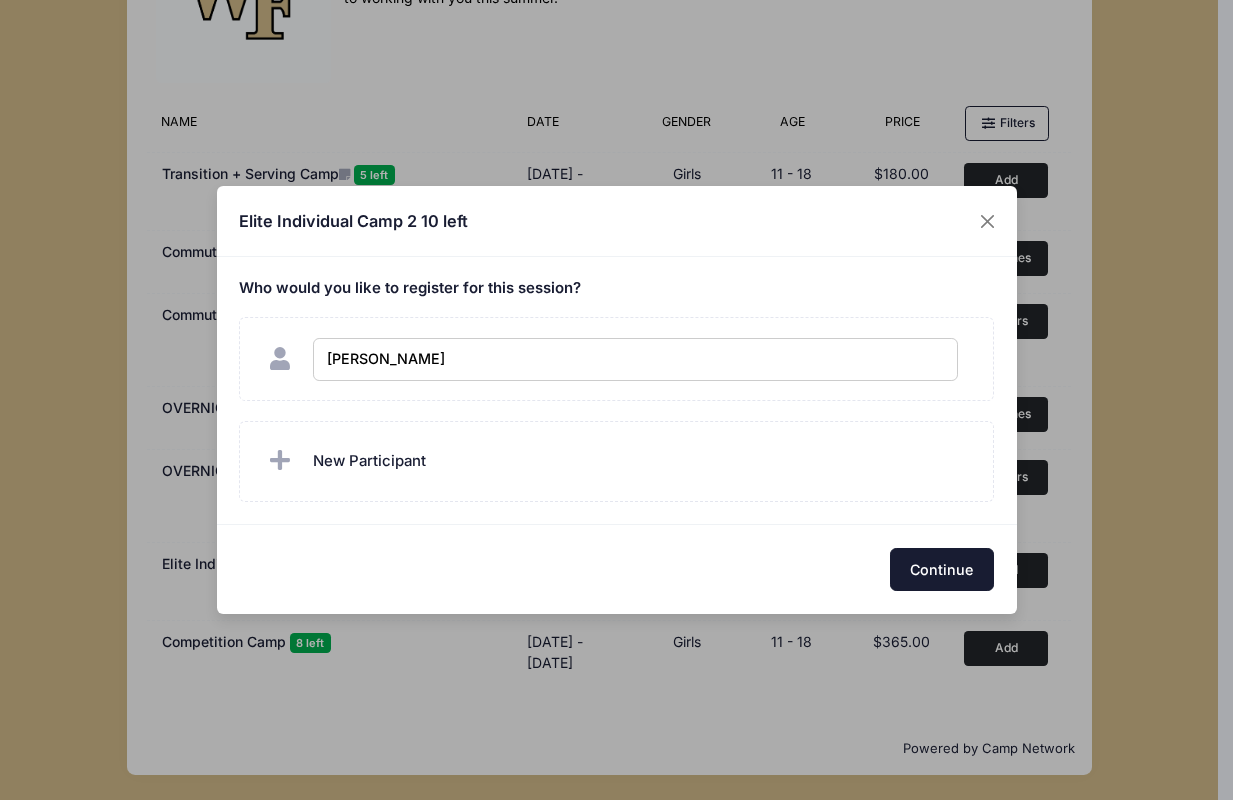 checkbox on "true" 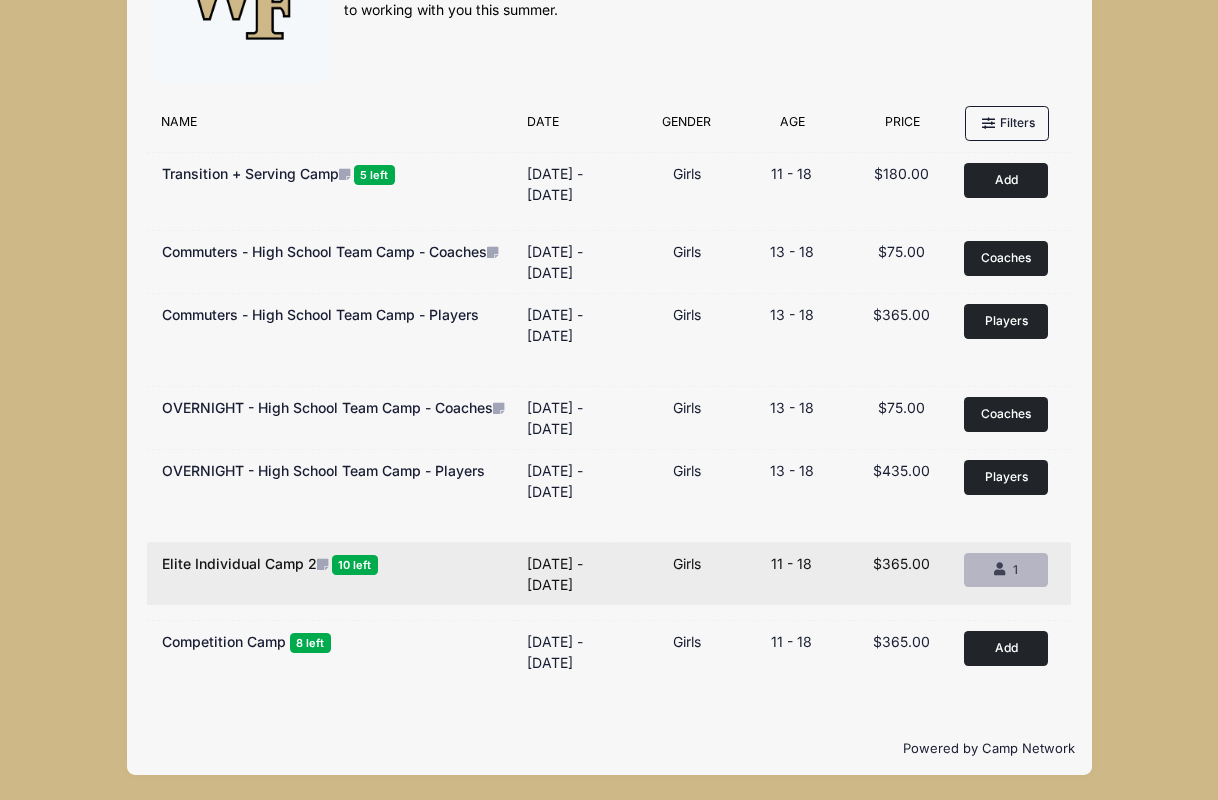 click on "1" at bounding box center (1015, 569) 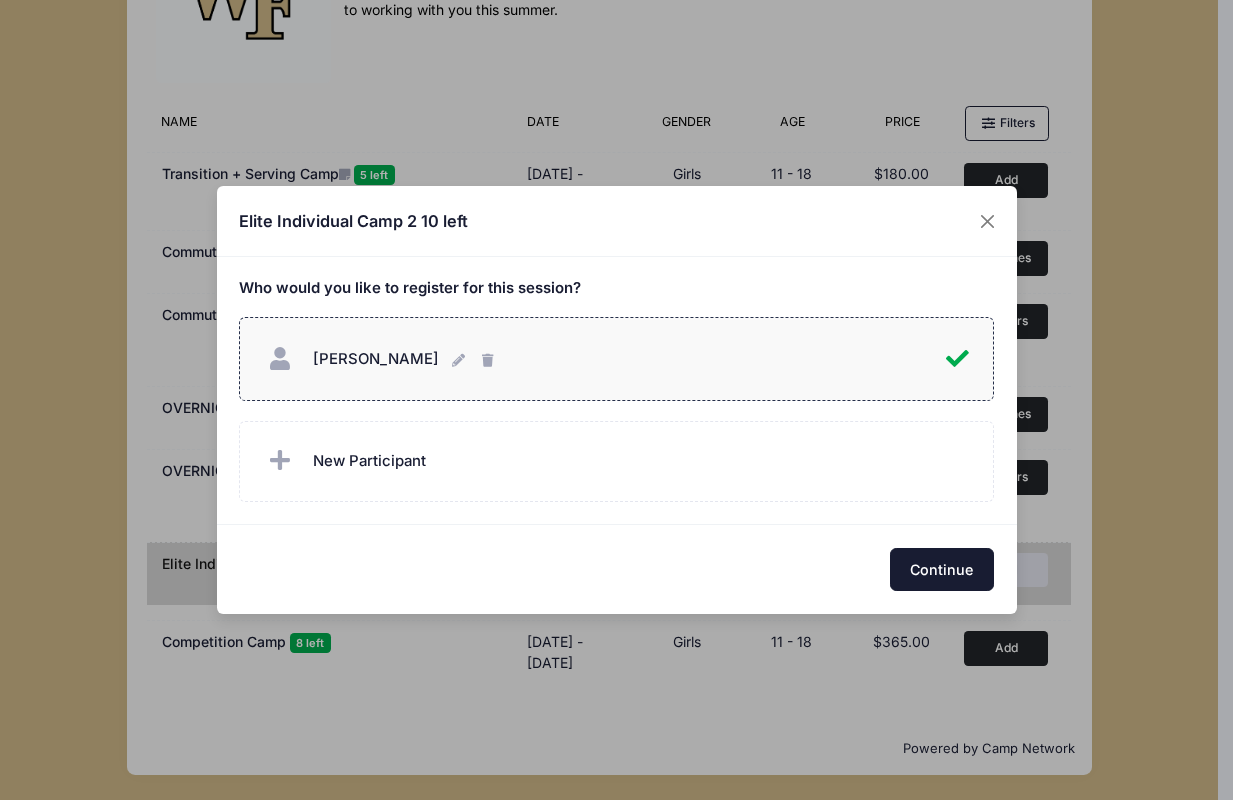click on "Continue" at bounding box center [942, 569] 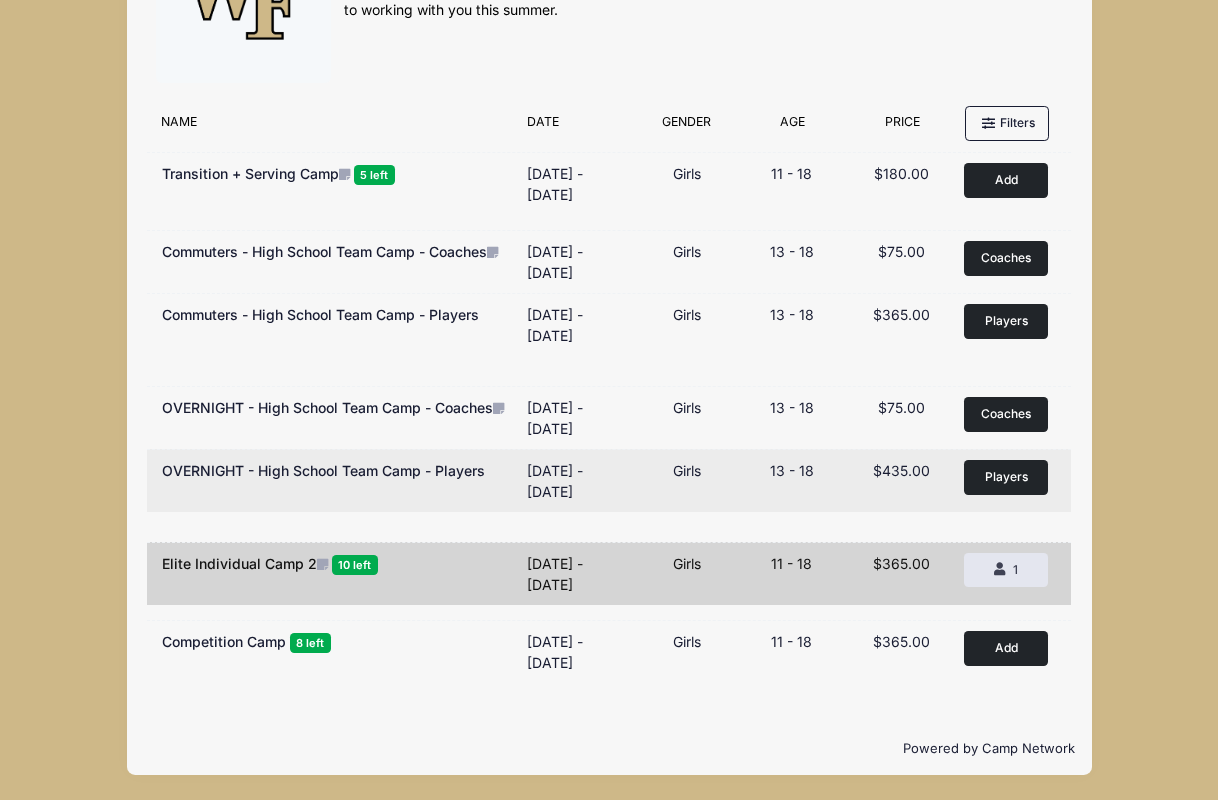 scroll, scrollTop: 0, scrollLeft: 0, axis: both 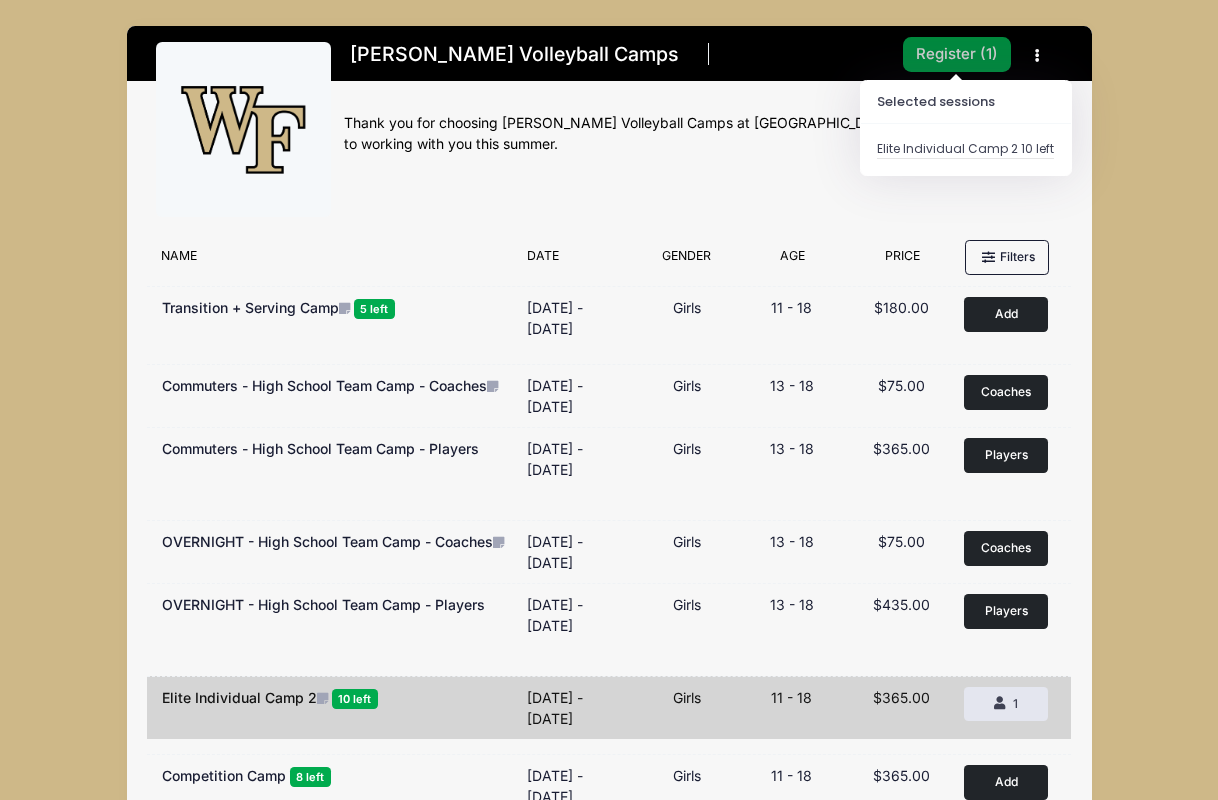 click on "Register ( 1 )" at bounding box center (957, 54) 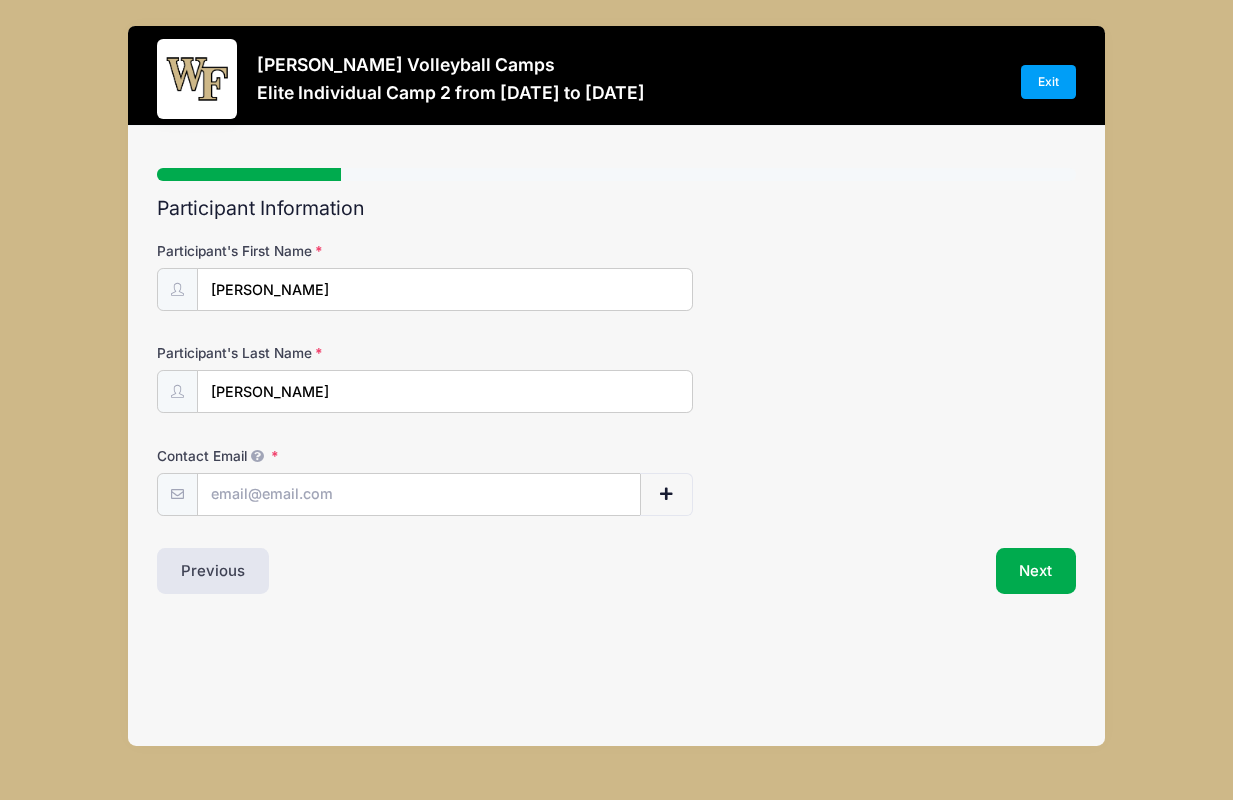 scroll, scrollTop: 0, scrollLeft: 0, axis: both 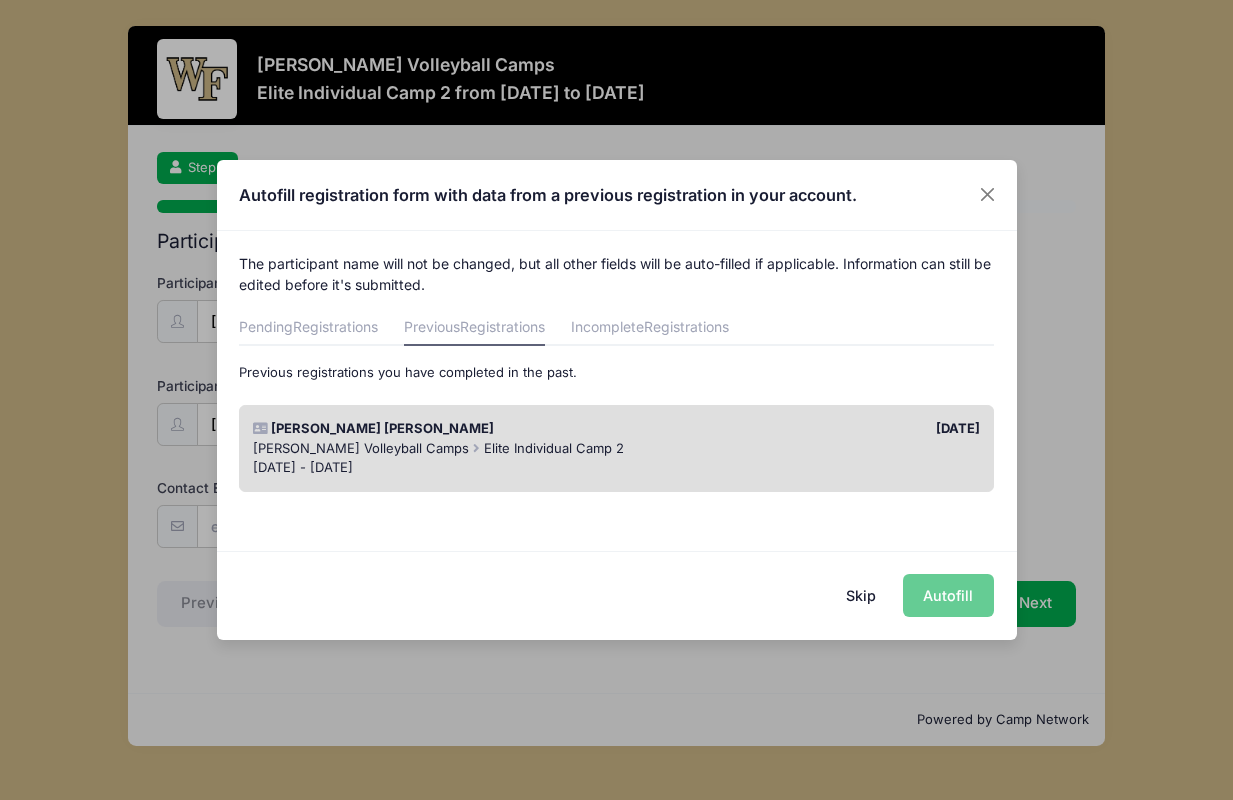 click on "Skip
Autofill" at bounding box center [617, 595] 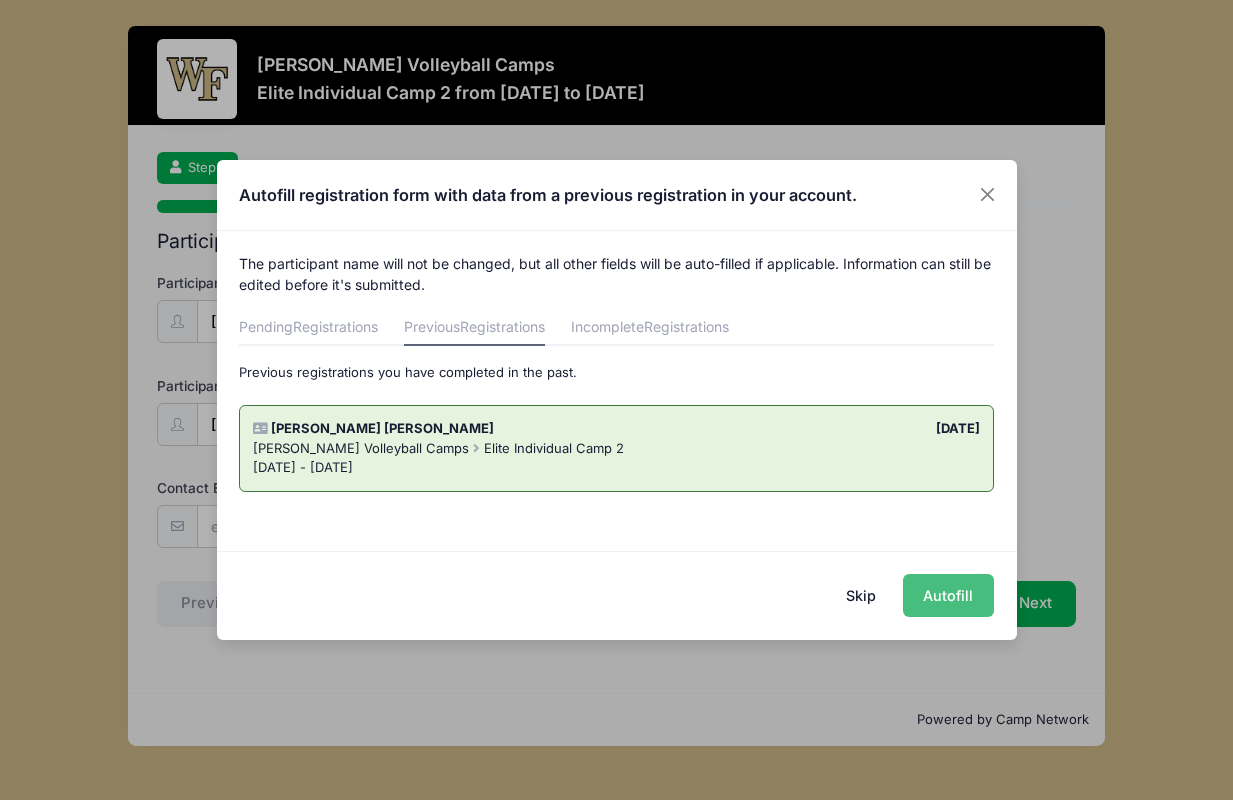 click on "Autofill" at bounding box center (948, 595) 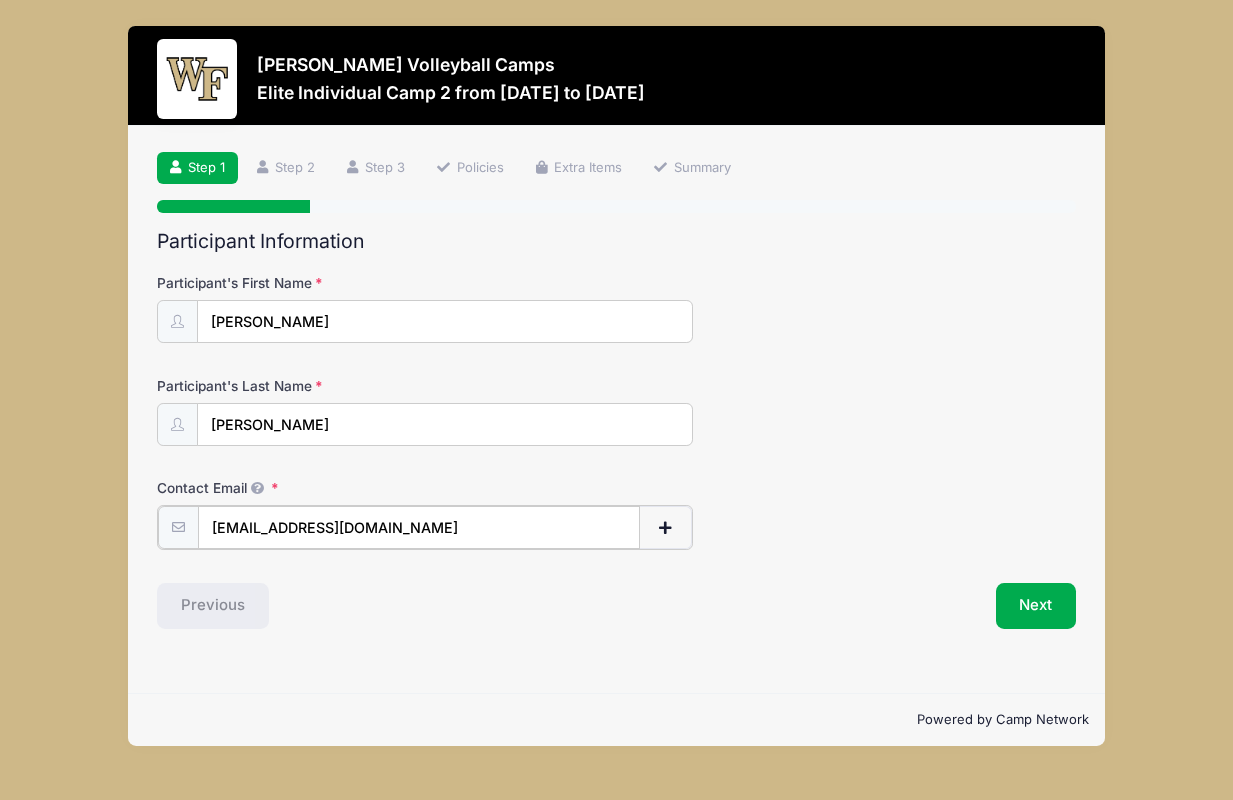 type on "msumanth@icloud.com" 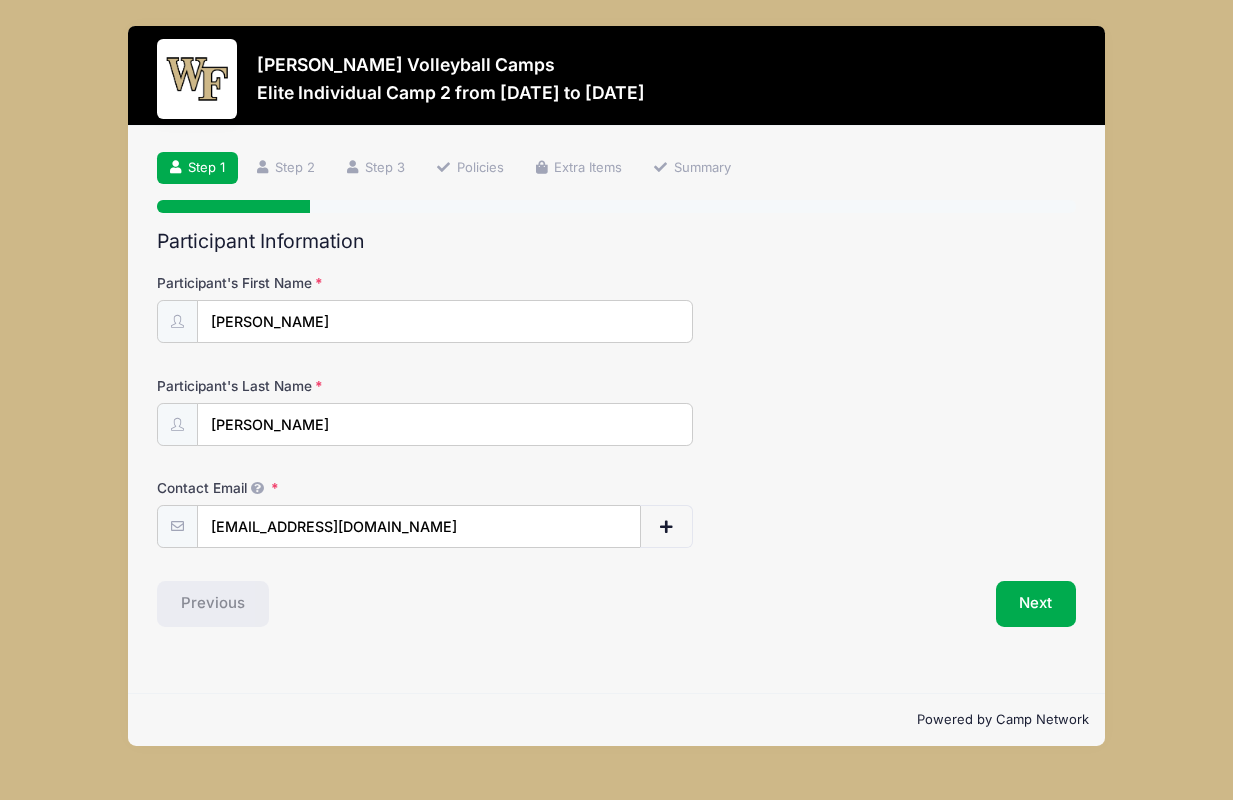 click on "Previous" at bounding box center (381, 604) 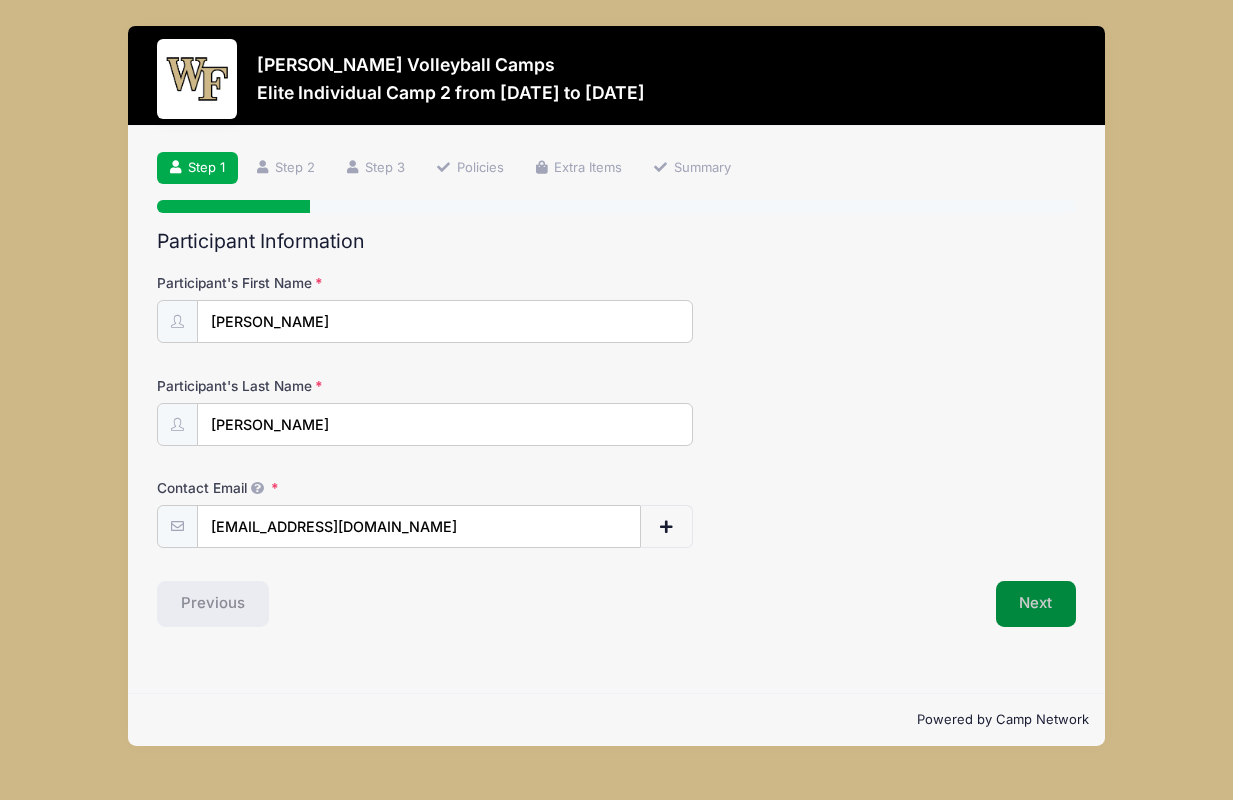 click on "Next" at bounding box center [1036, 604] 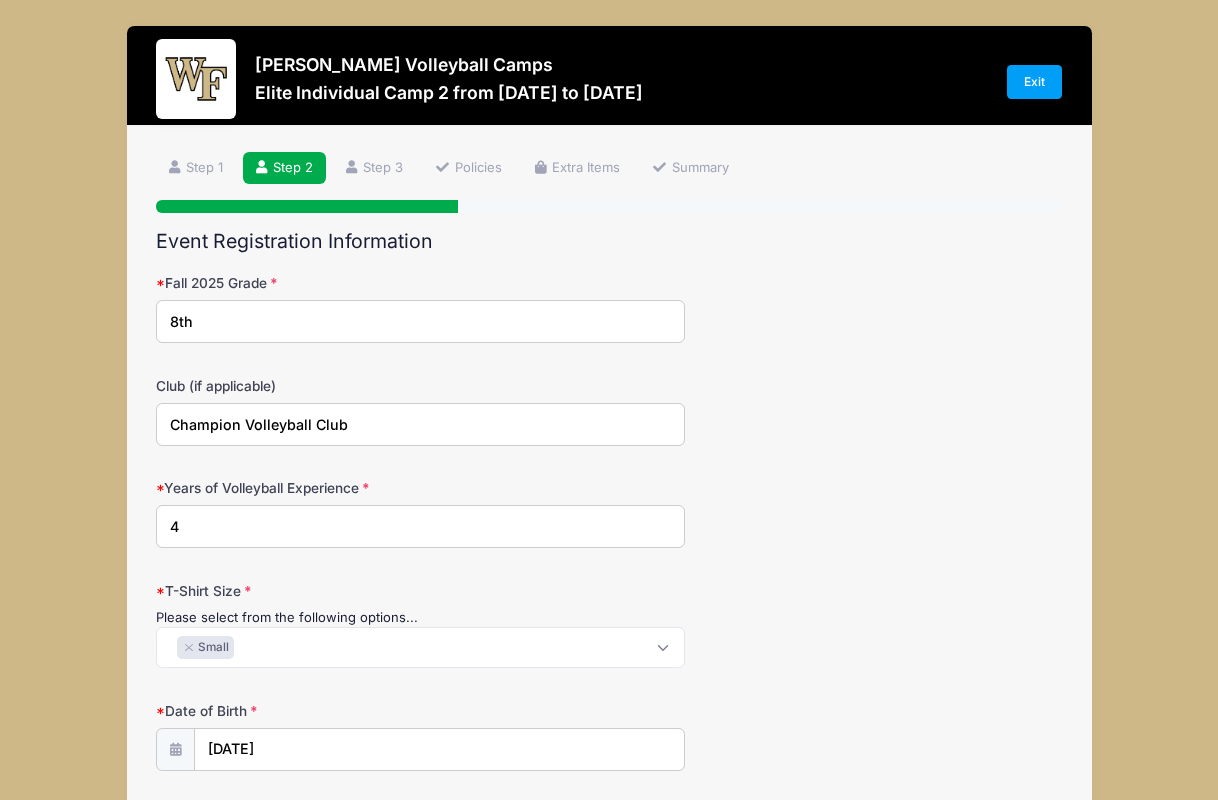 click on "8th" at bounding box center [420, 321] 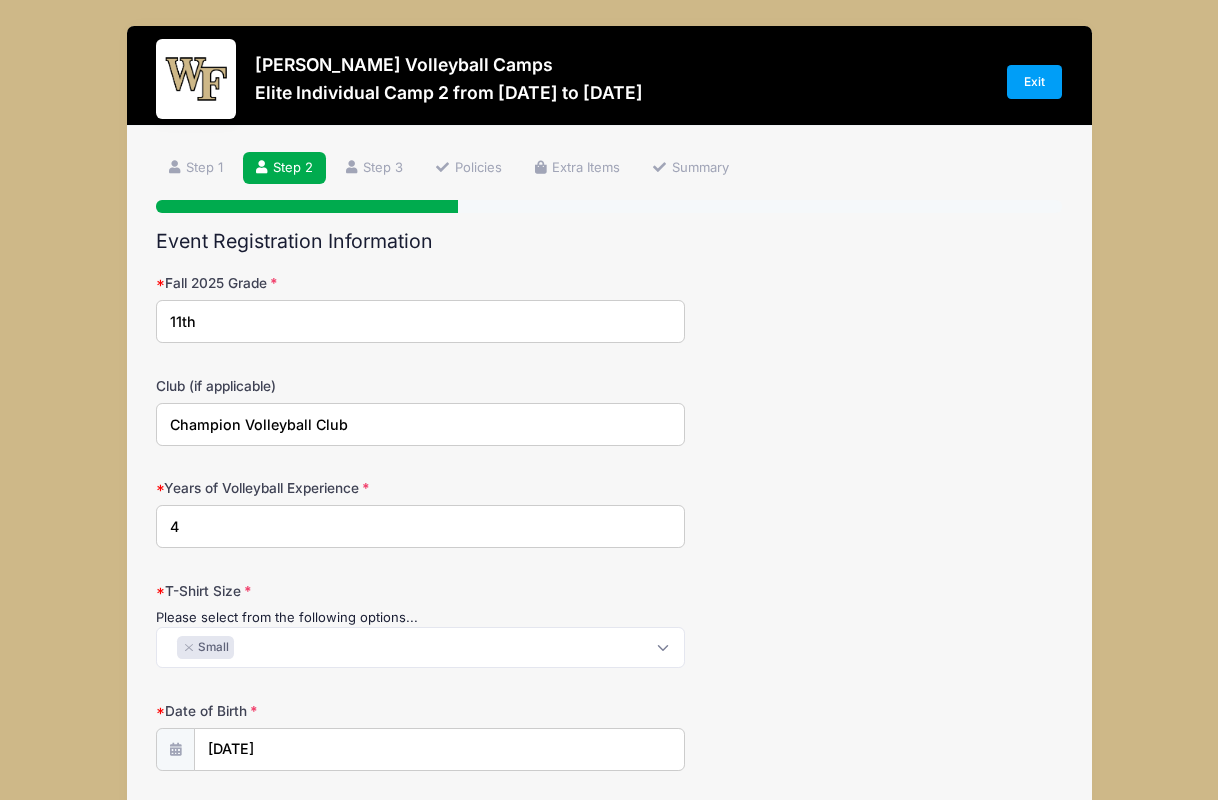type on "11th" 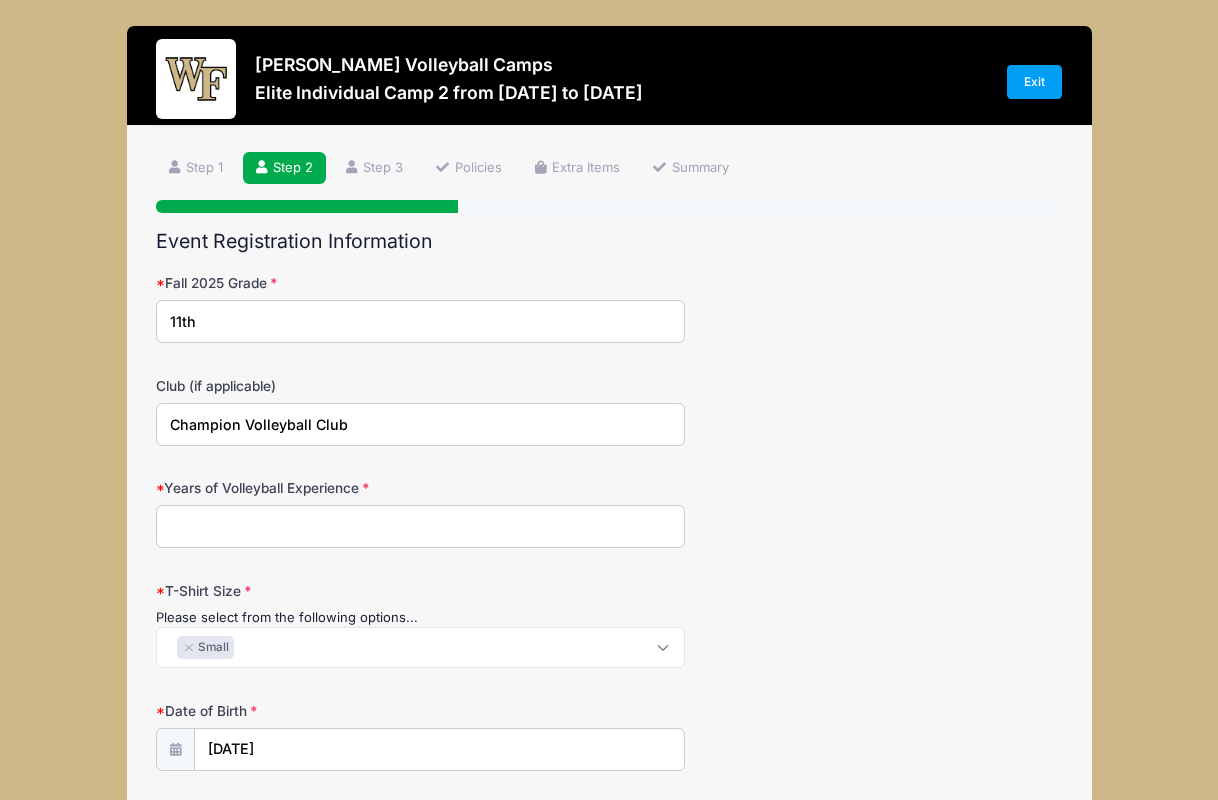 type on "6" 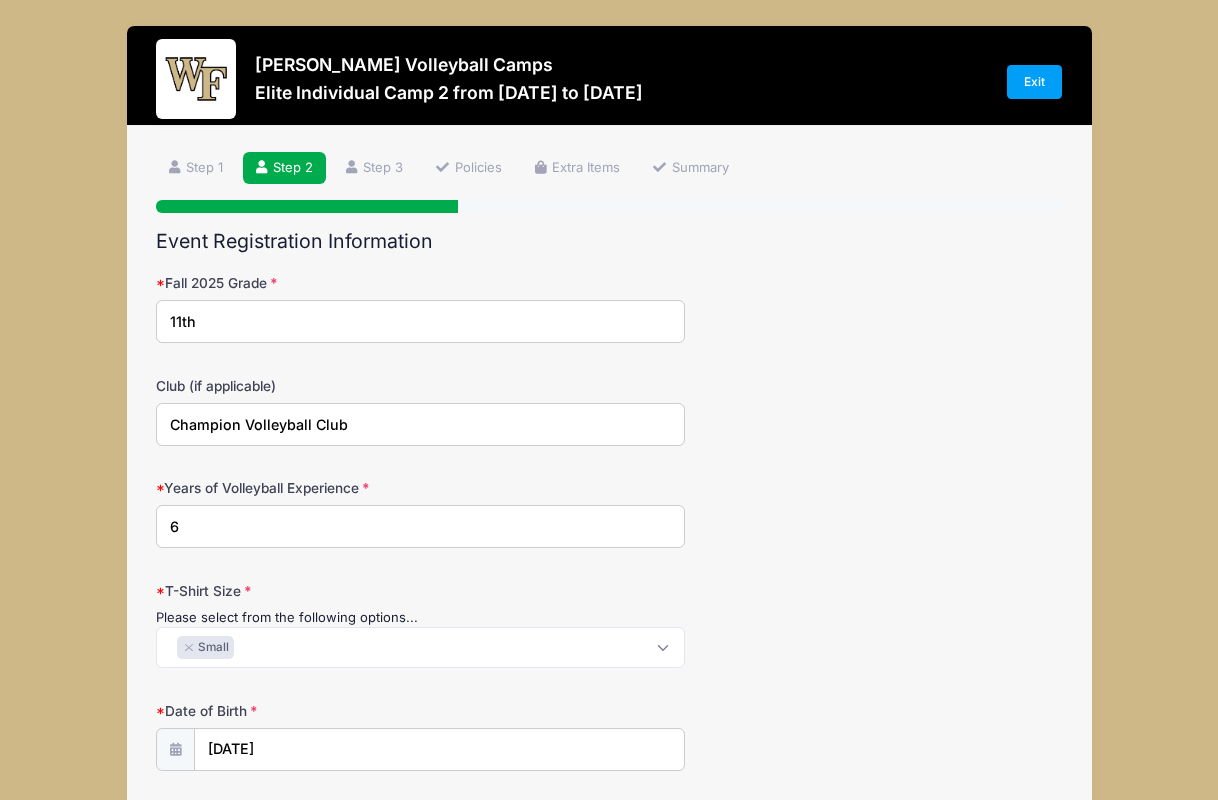 scroll, scrollTop: 4, scrollLeft: 0, axis: vertical 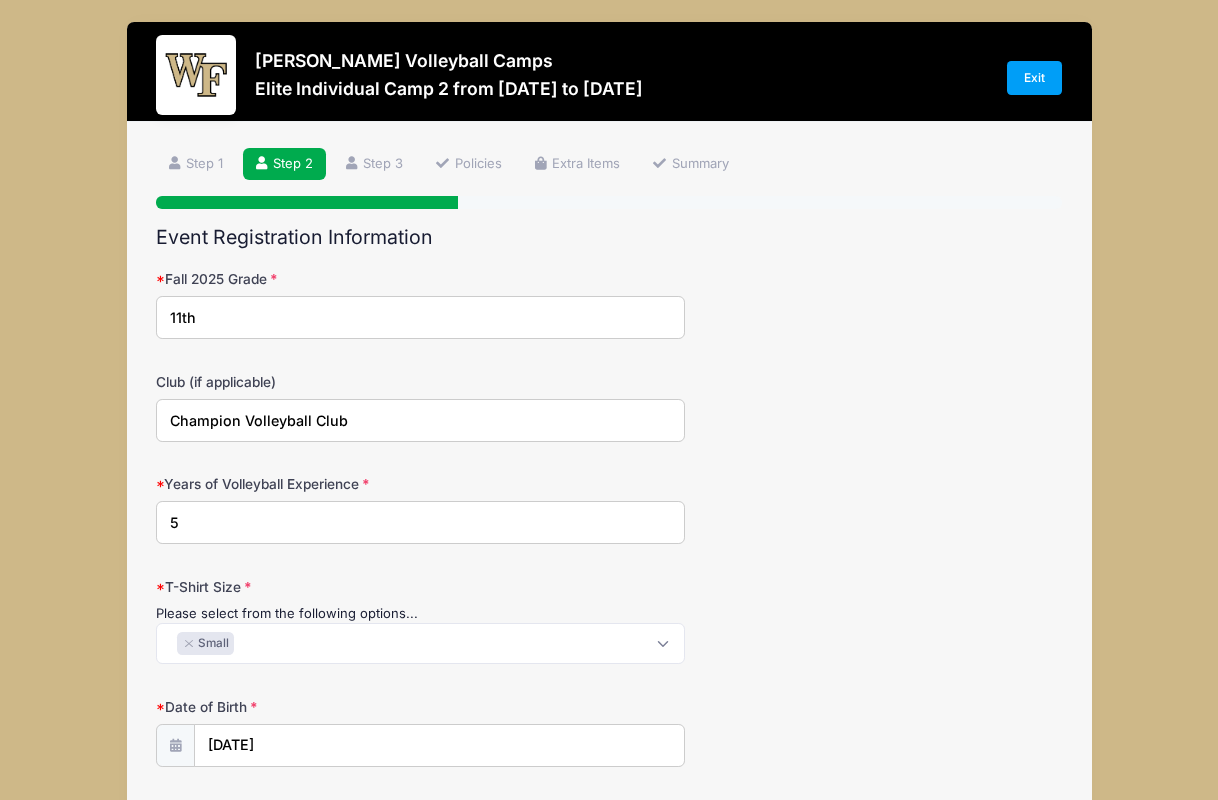 type on "5" 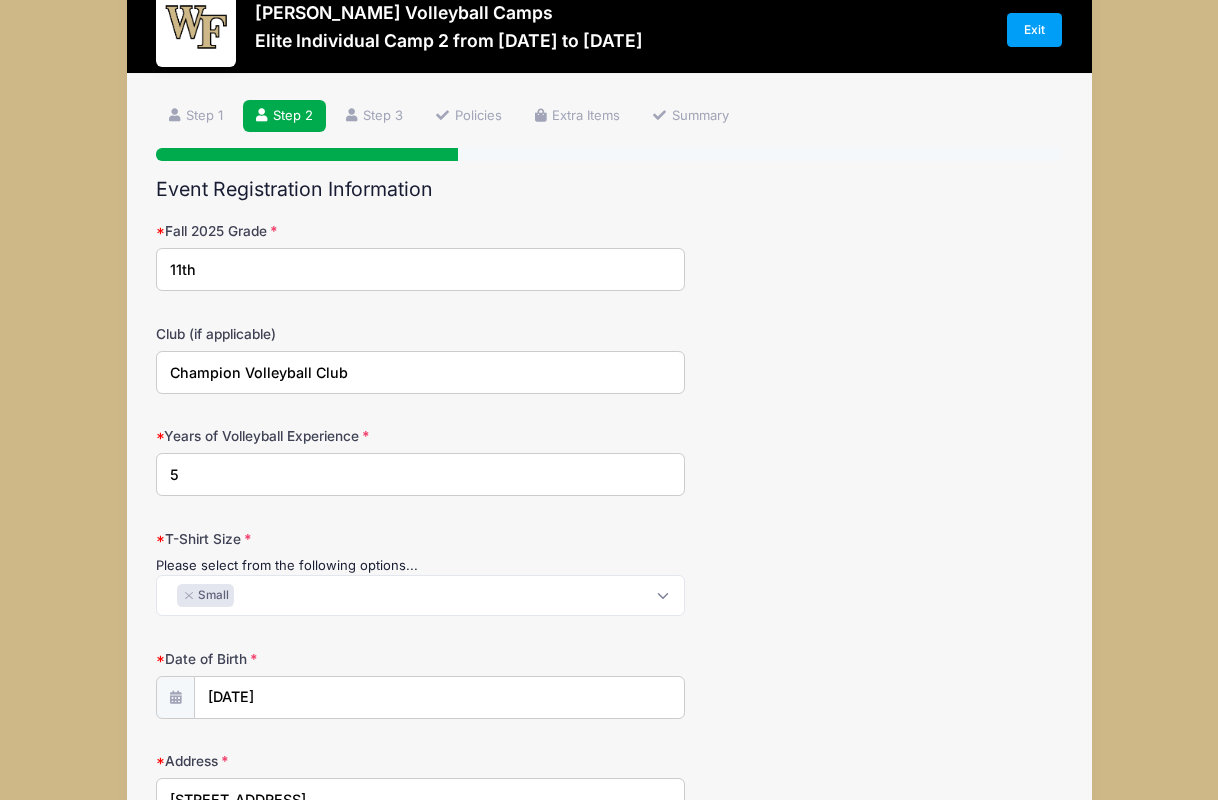 scroll, scrollTop: 82, scrollLeft: 0, axis: vertical 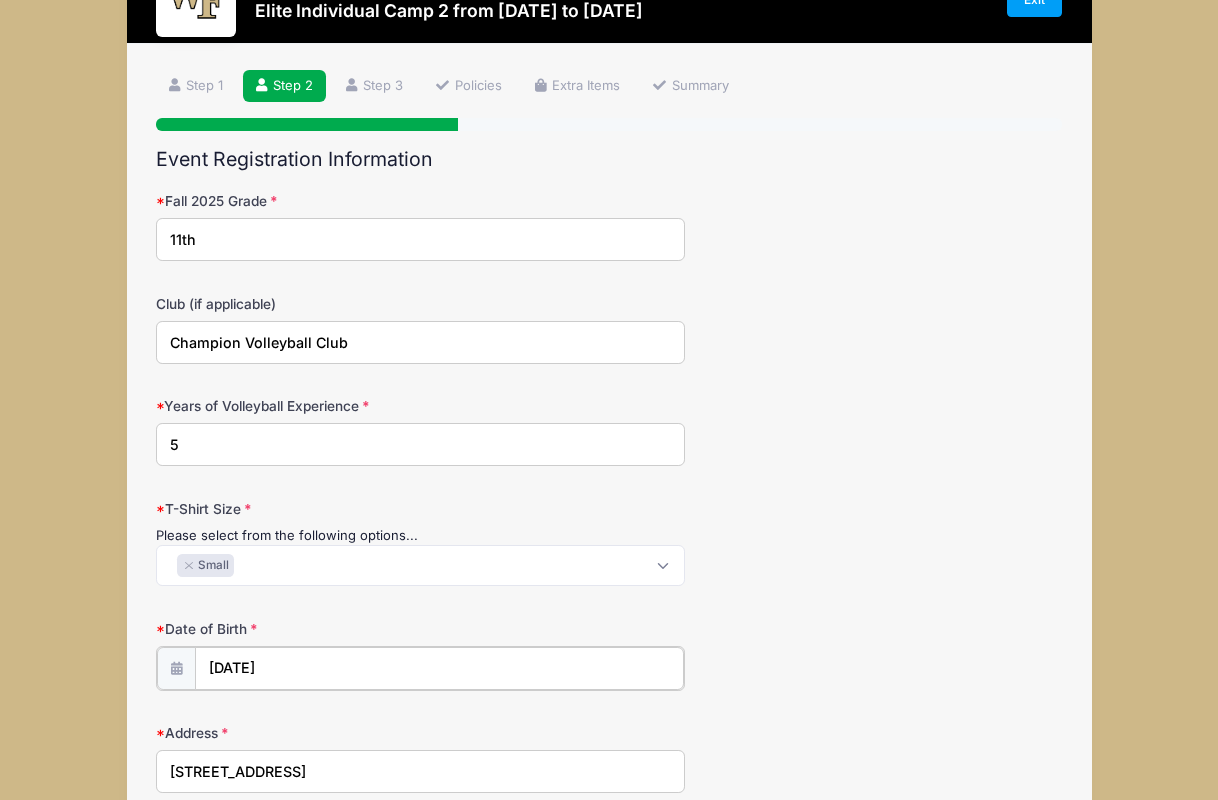 type on "2012" 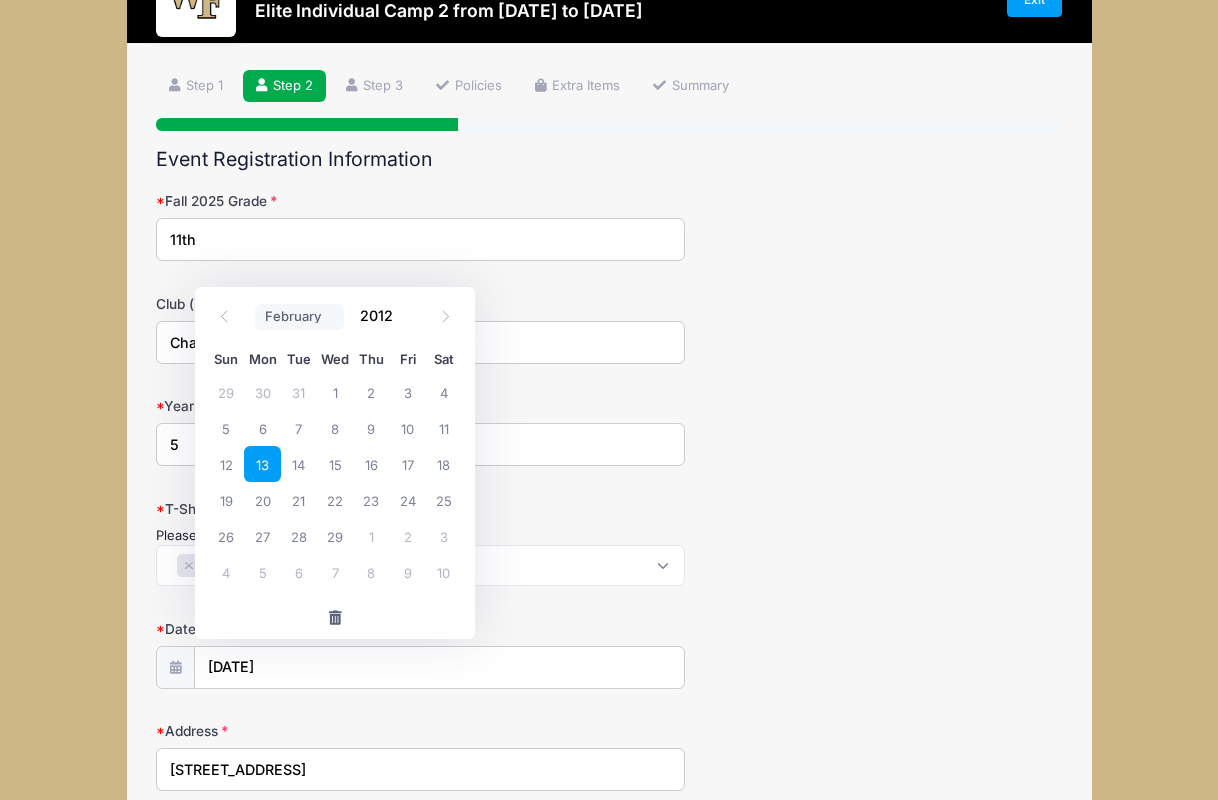 select on "11" 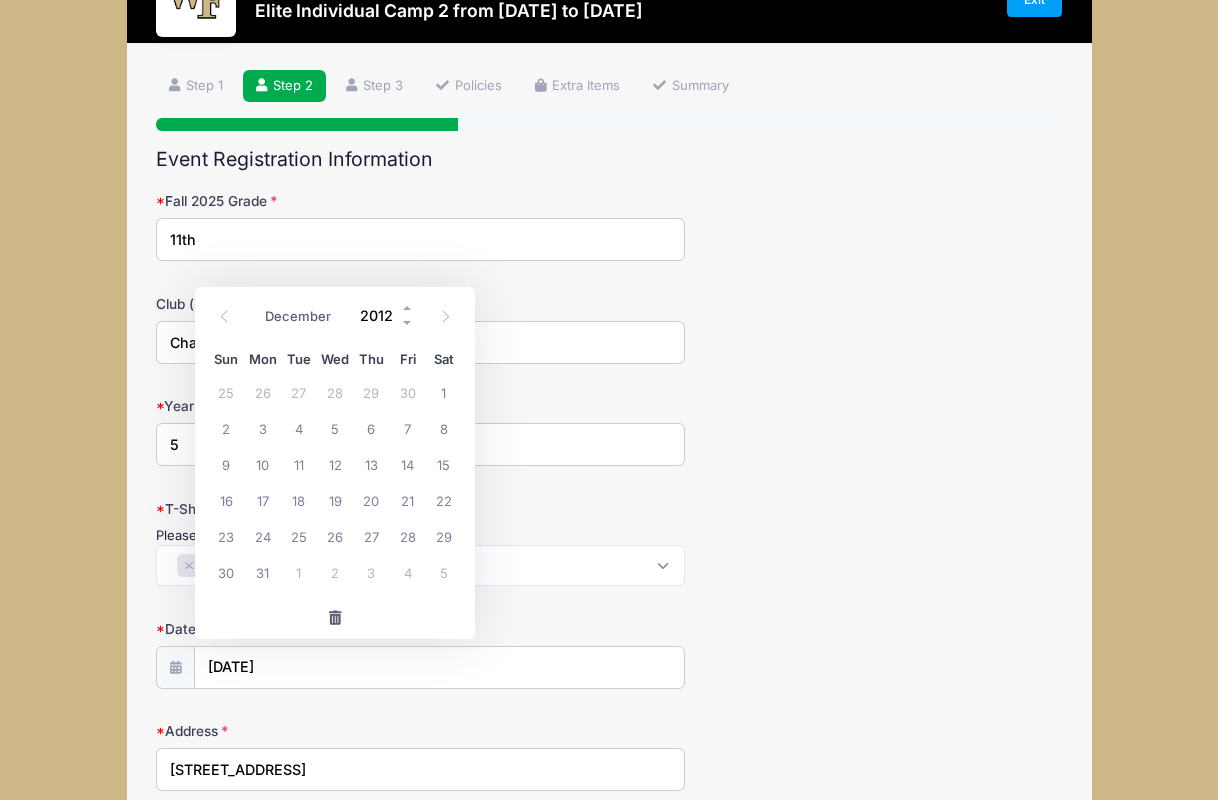 click on "2012" at bounding box center [382, 316] 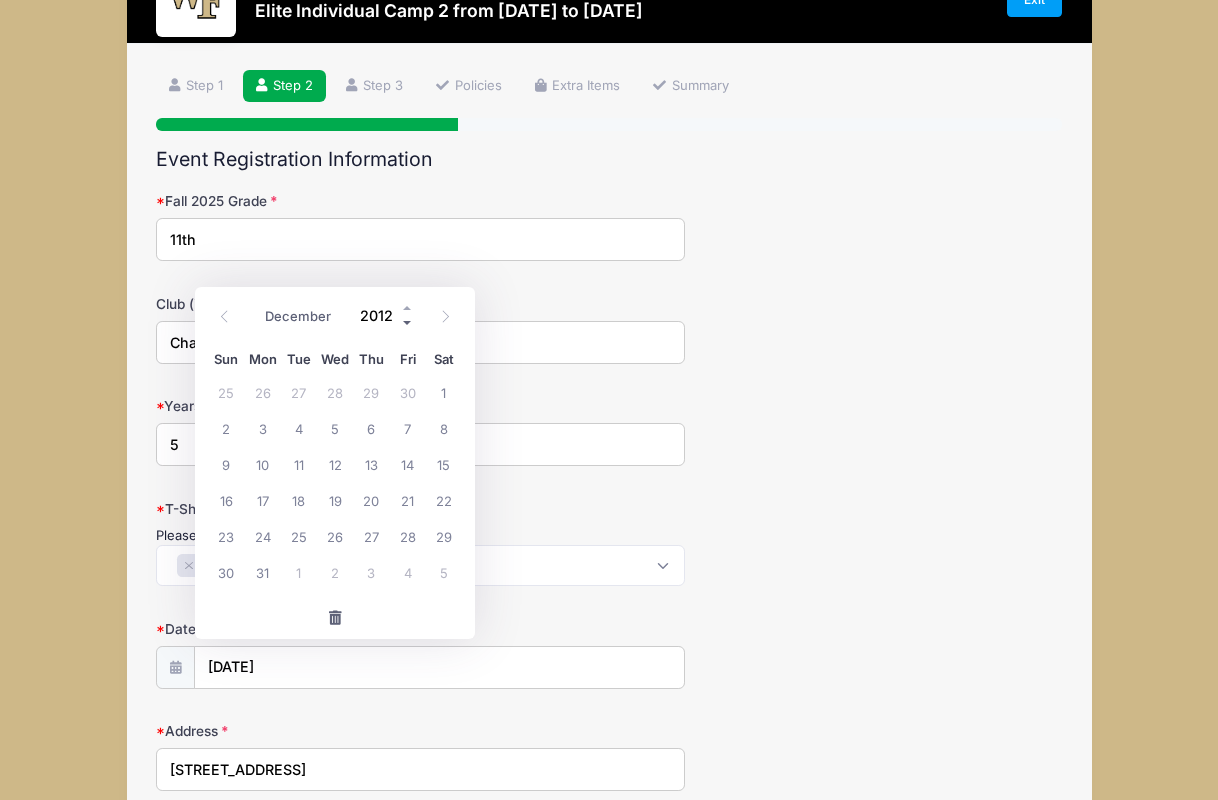 click at bounding box center (408, 323) 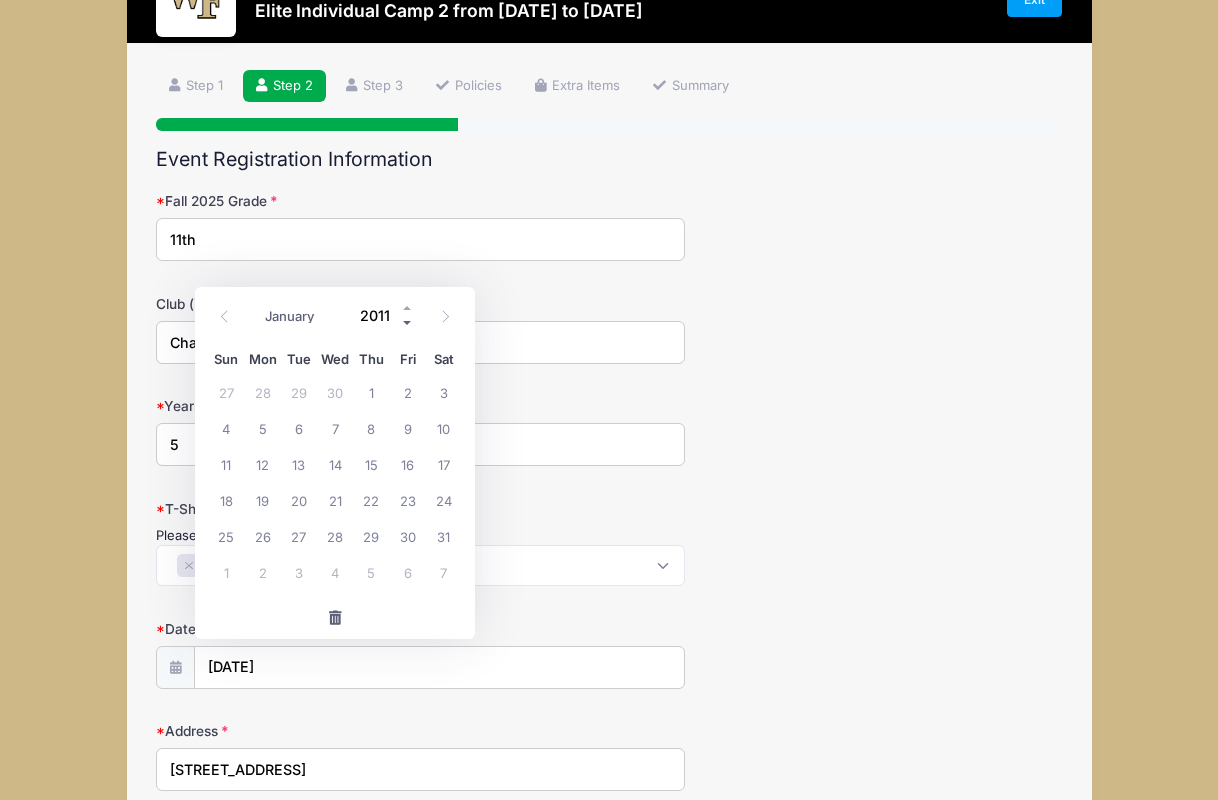 click at bounding box center [408, 323] 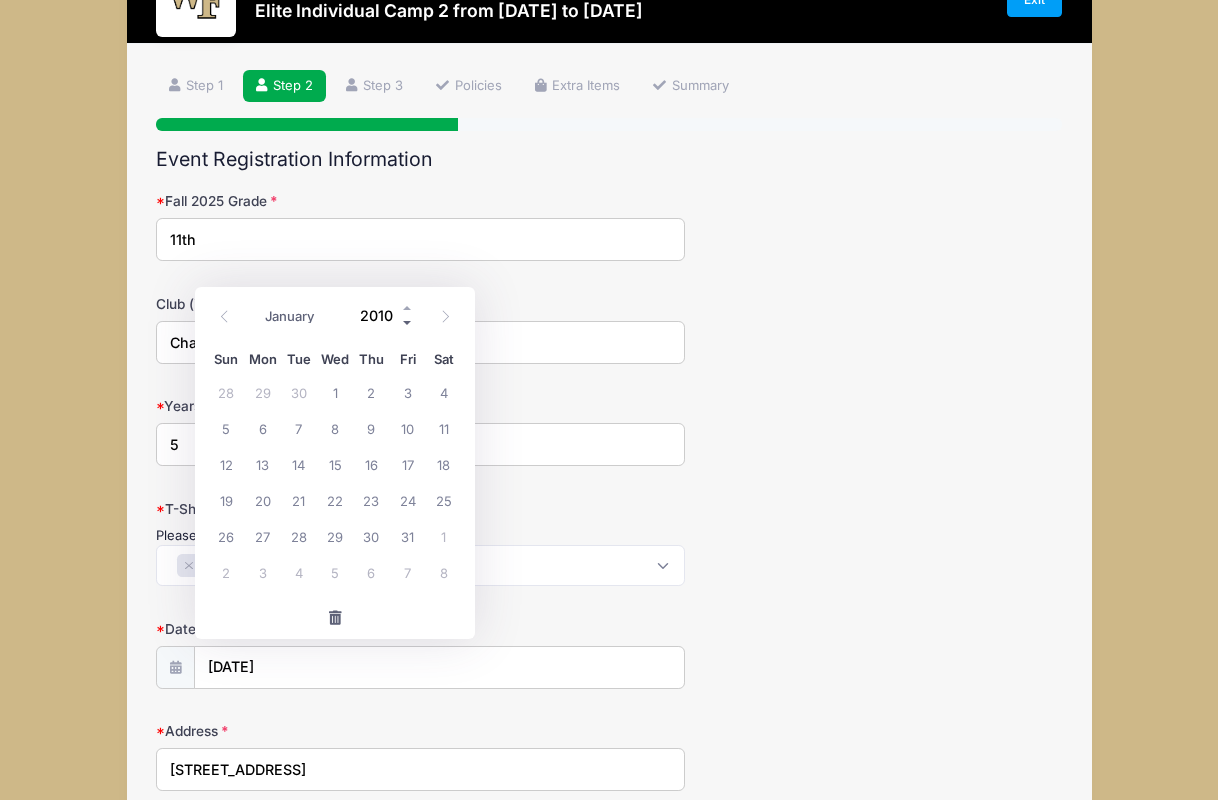click at bounding box center (408, 323) 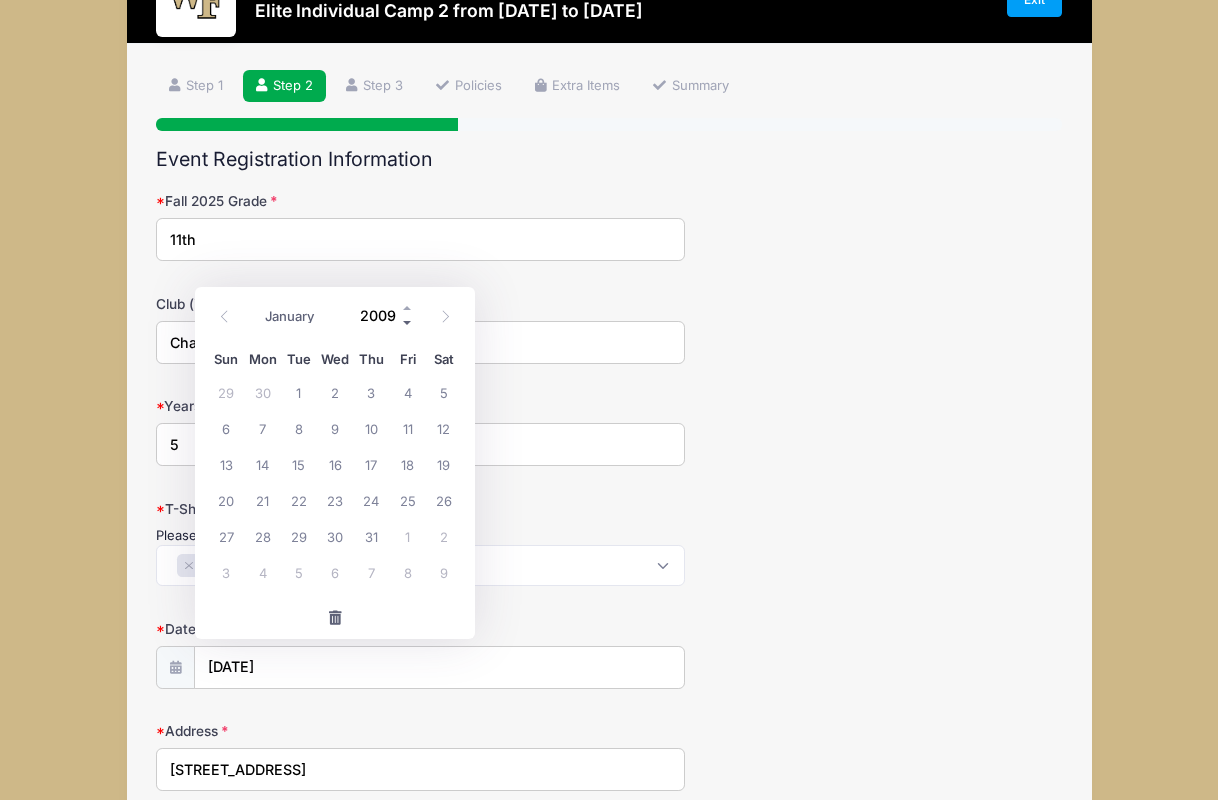 click at bounding box center [408, 323] 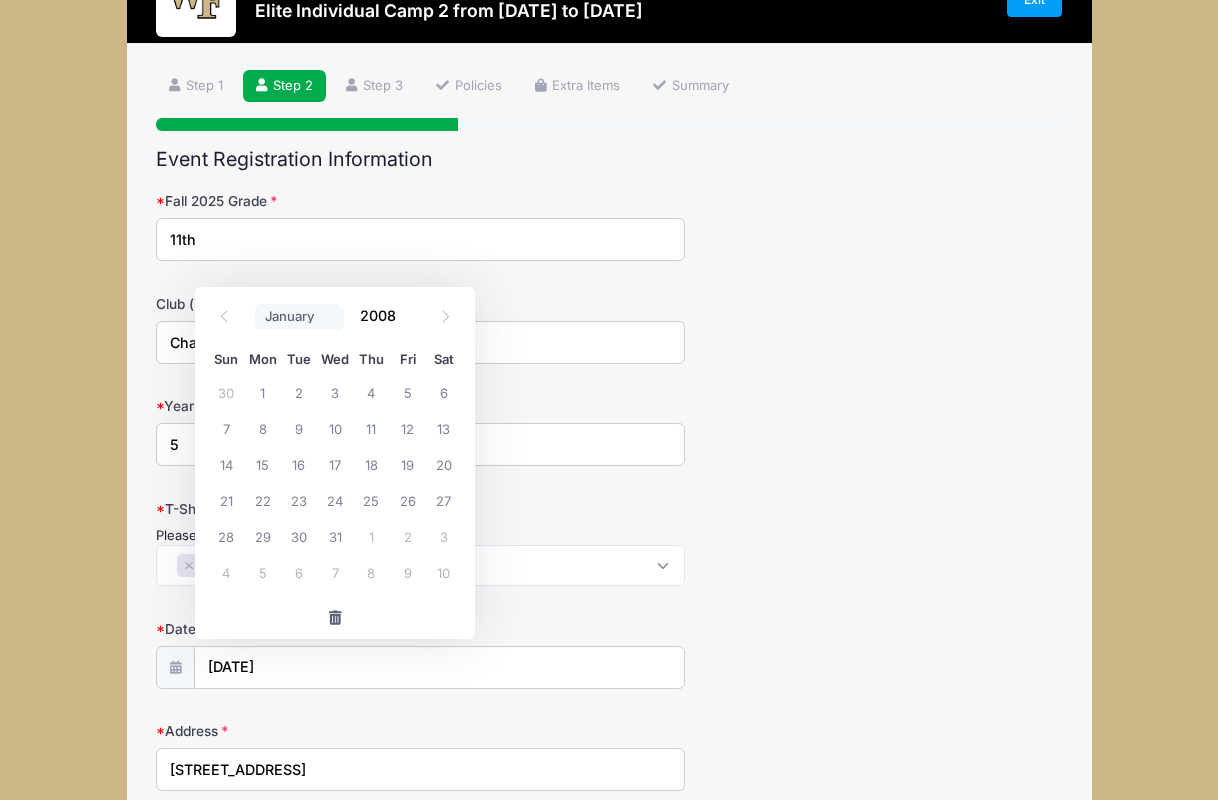 select on "8" 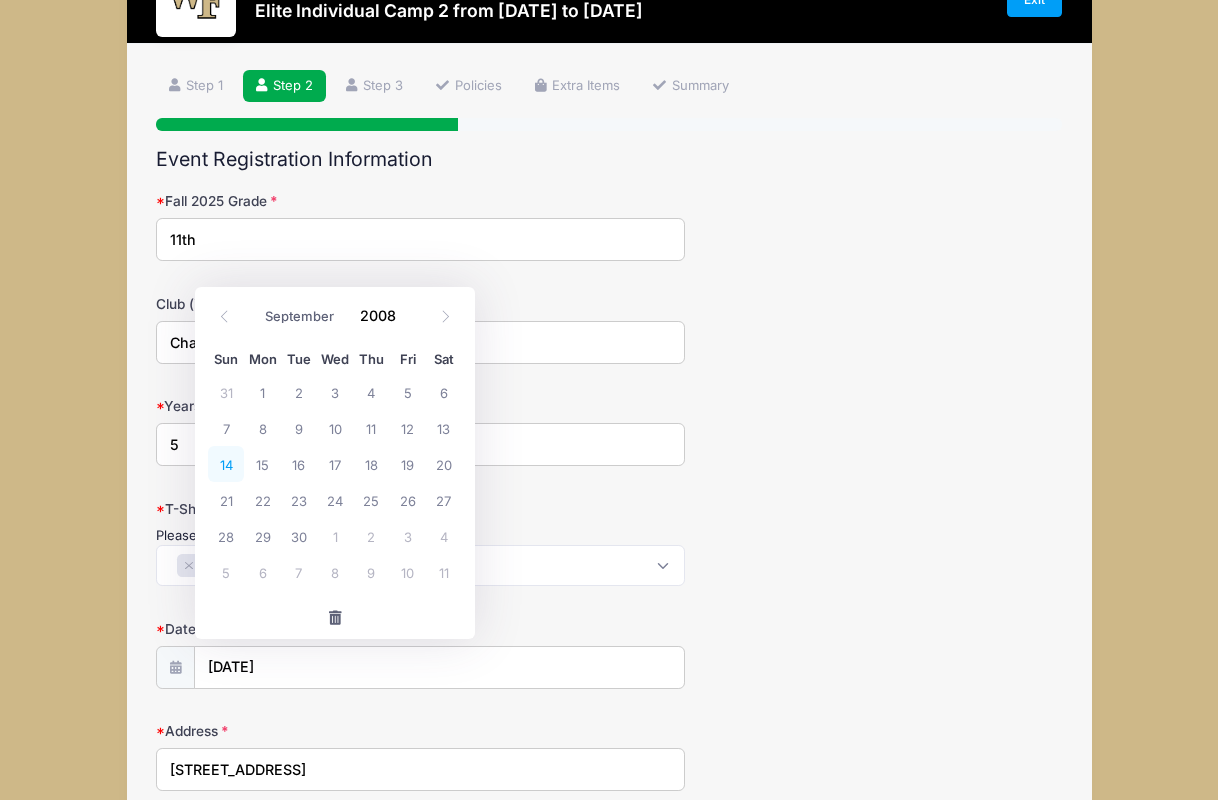 click on "14" at bounding box center [226, 464] 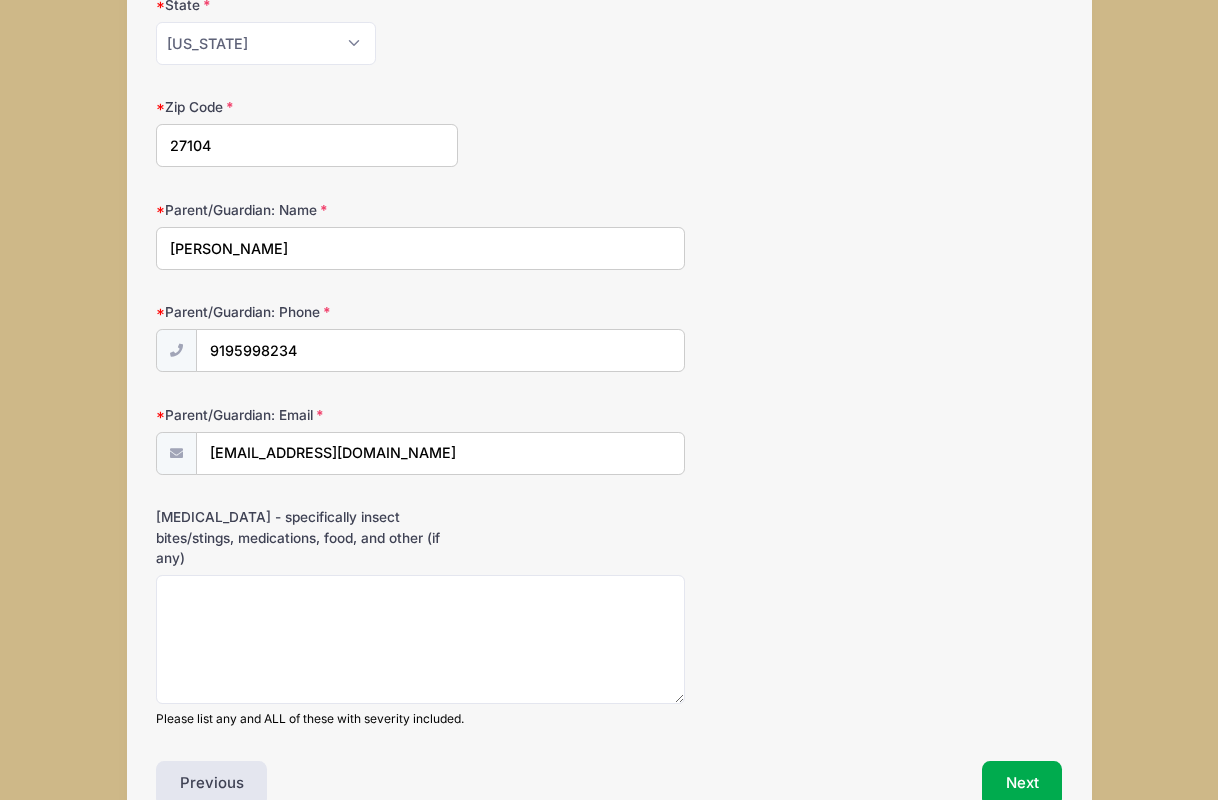 scroll, scrollTop: 1072, scrollLeft: 0, axis: vertical 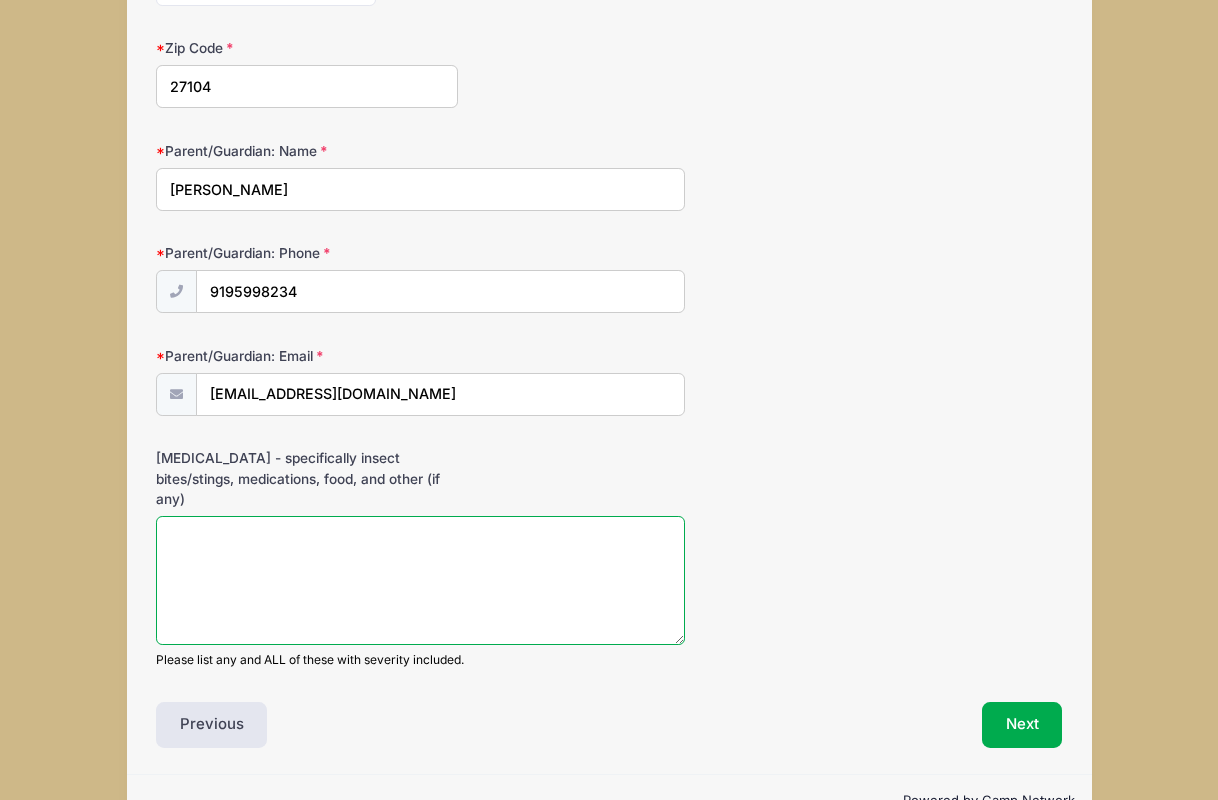 click on "[MEDICAL_DATA] - specifically insect bites/stings, medications, food, and other (if any)" at bounding box center [420, 580] 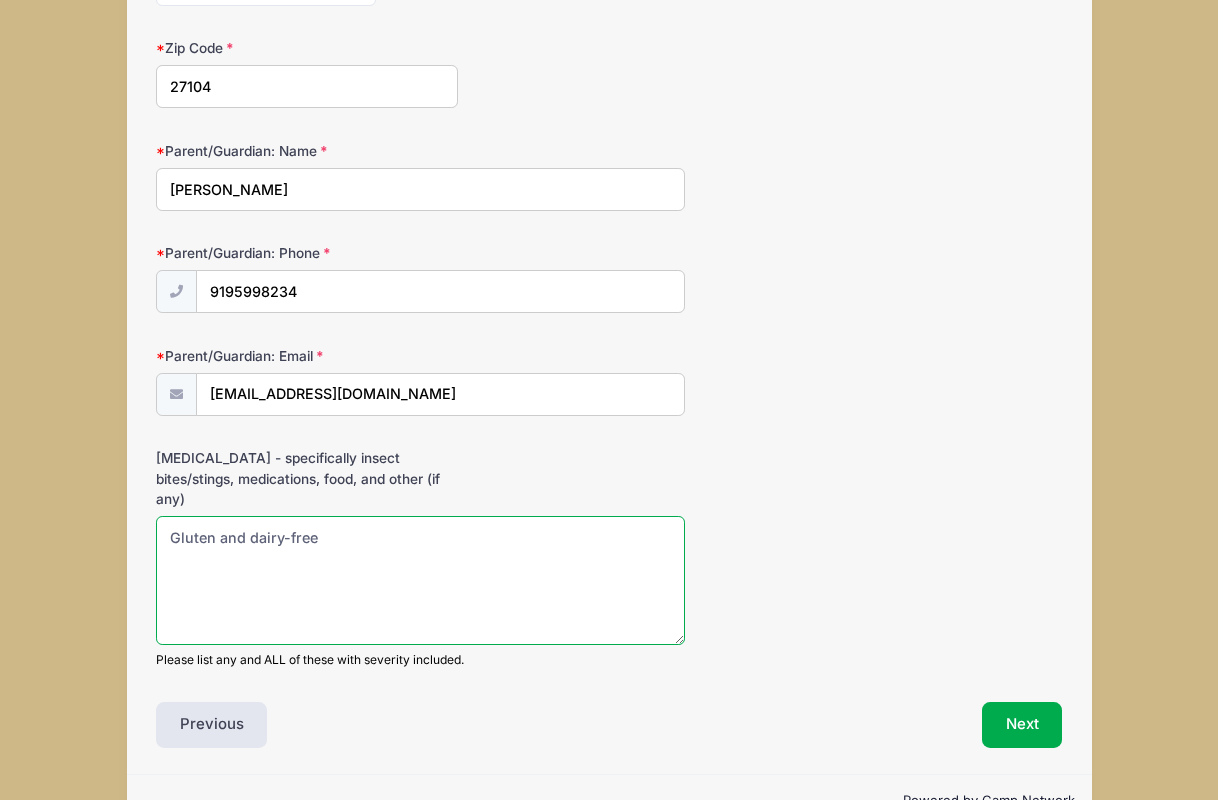 click on "Gluten and dairy-free" at bounding box center [420, 580] 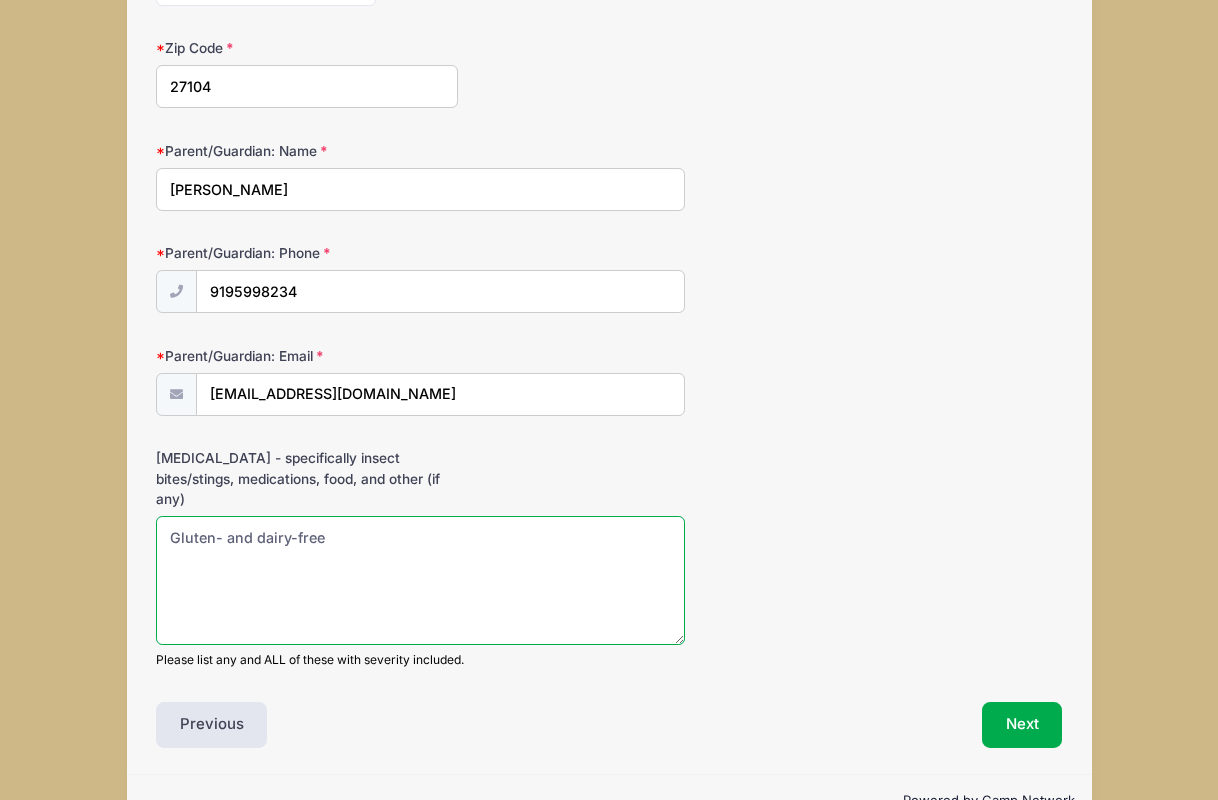 type on "Gluten- and dairy-free" 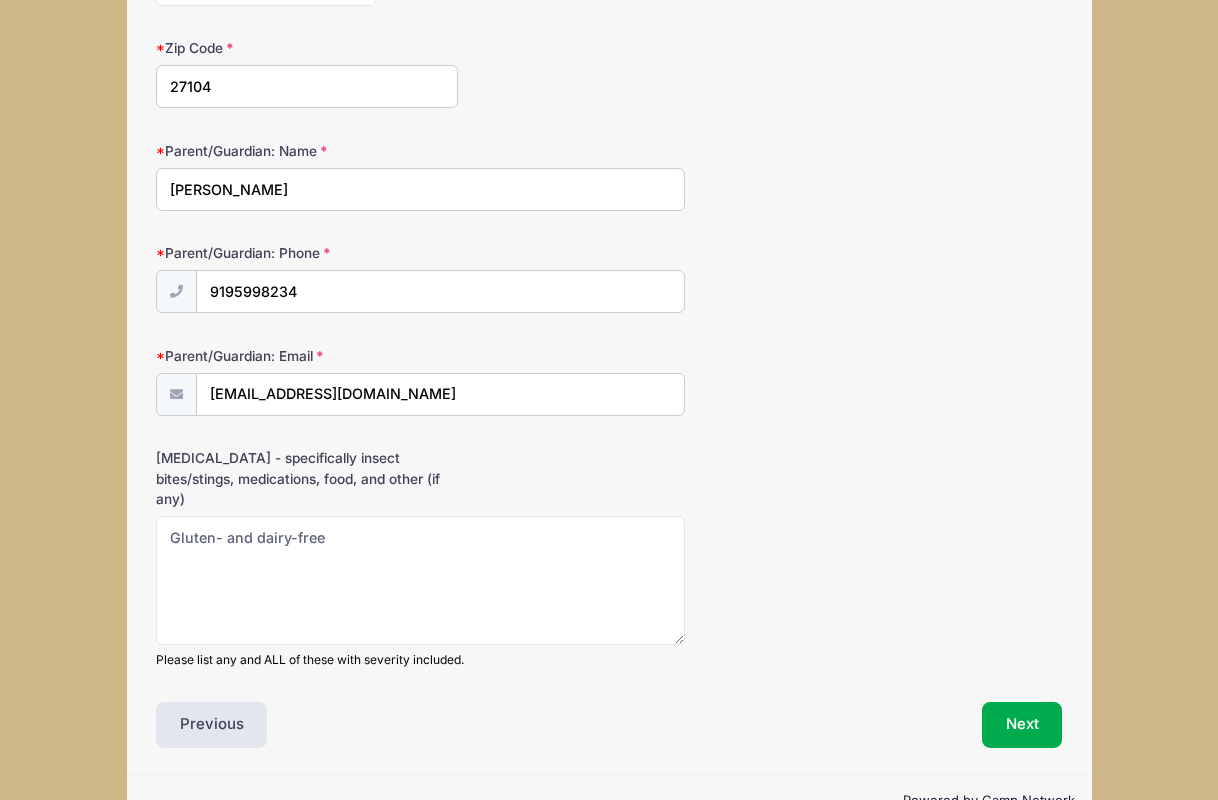 click on "Allergies - specifically insect bites/stings, medications, food, and other (if any)
Gluten- and dairy-free
Please list any and ALL of these with severity included." at bounding box center [609, 558] 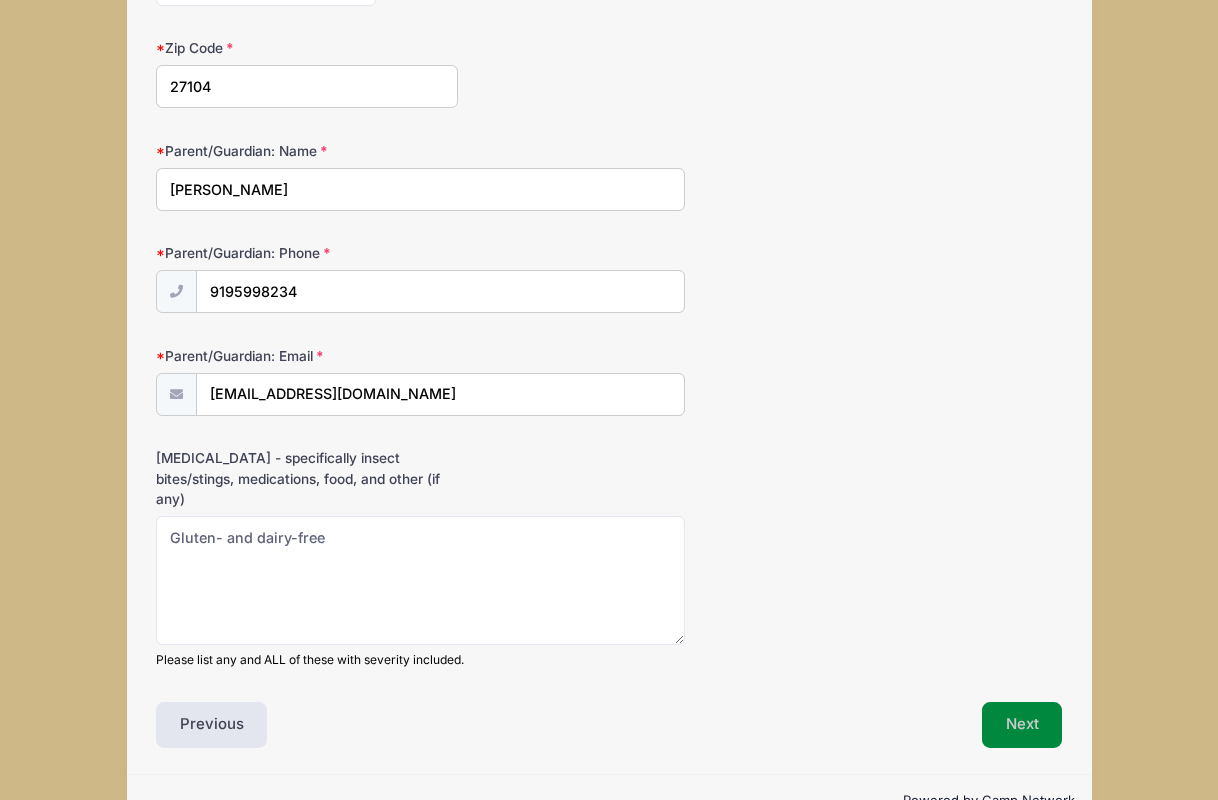 click on "Next" at bounding box center [1022, 725] 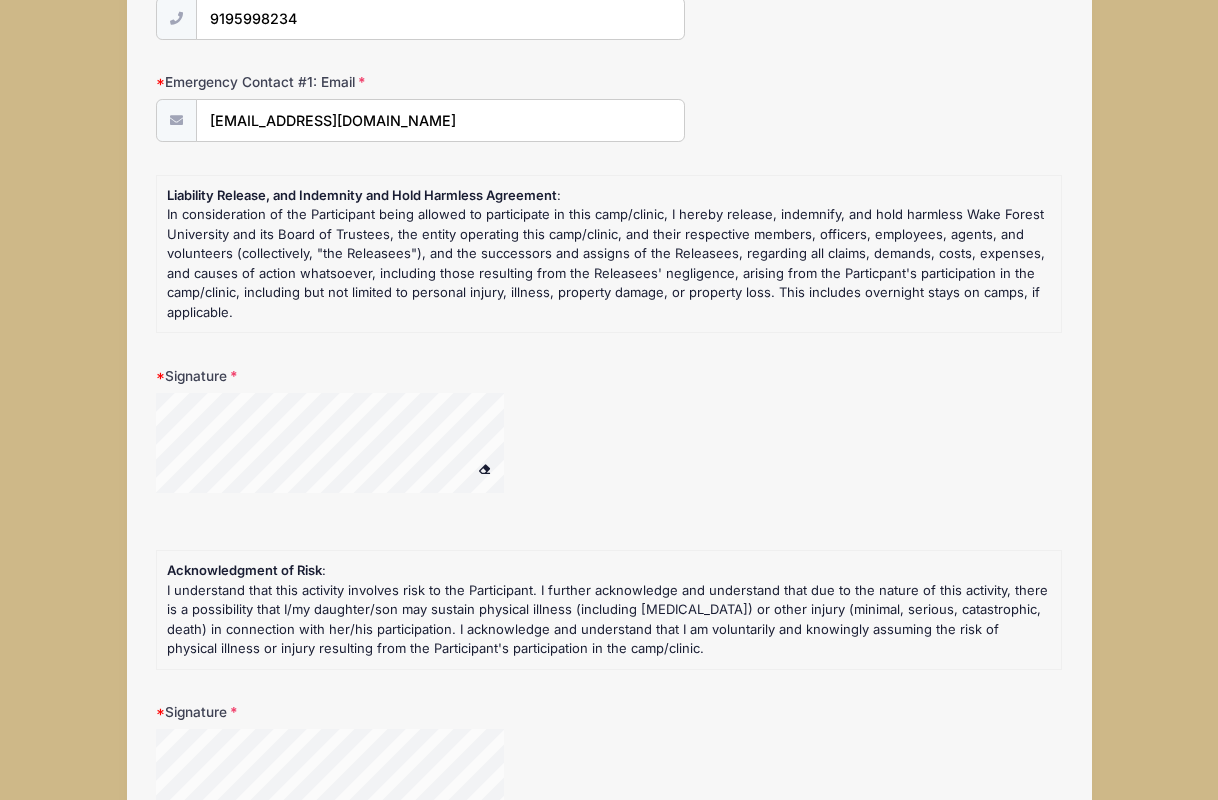 scroll, scrollTop: 0, scrollLeft: 0, axis: both 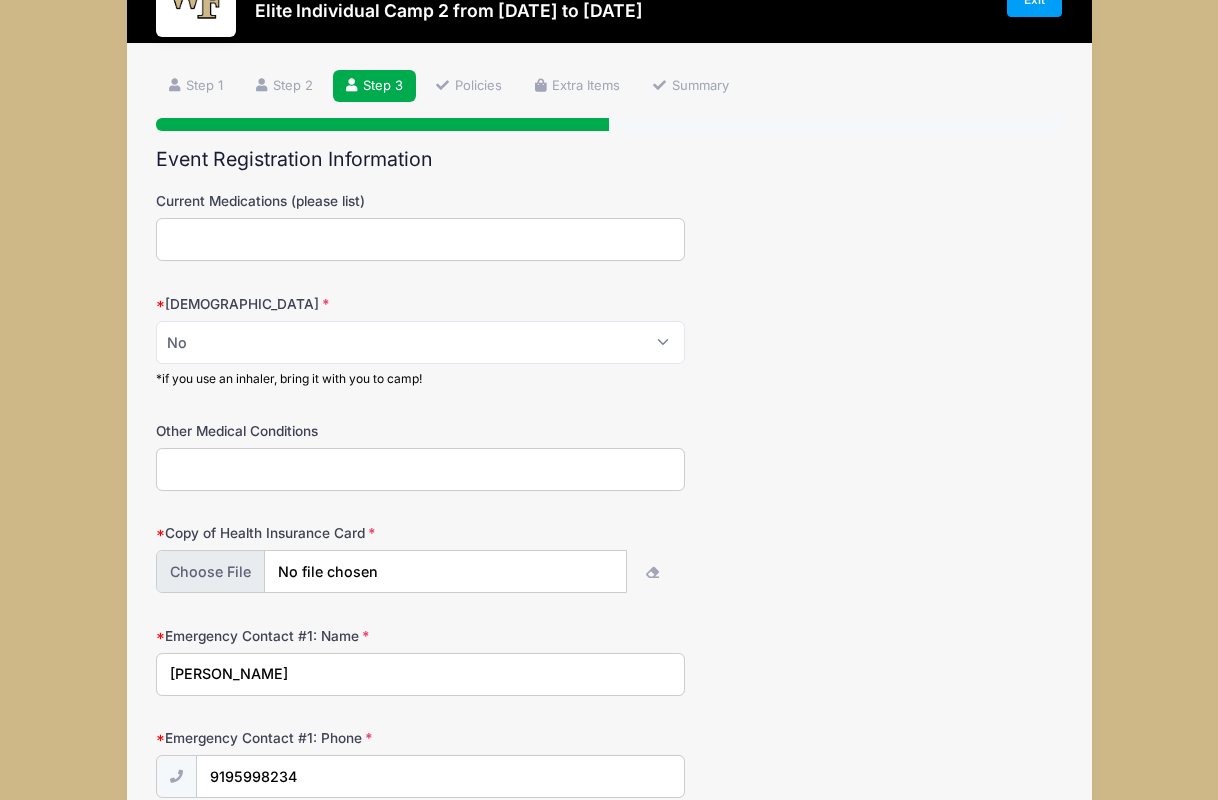 click at bounding box center [391, 571] 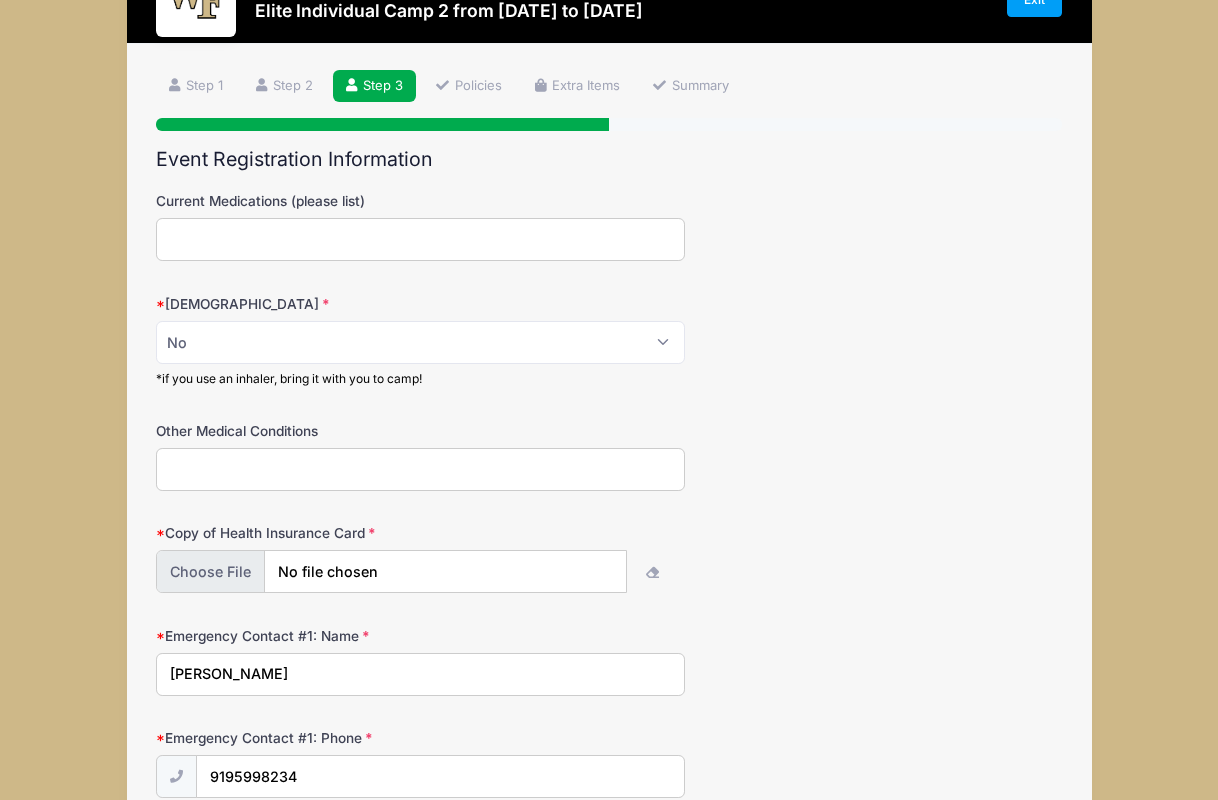 type on "C:\fakepath\IMG_5898.jpeg" 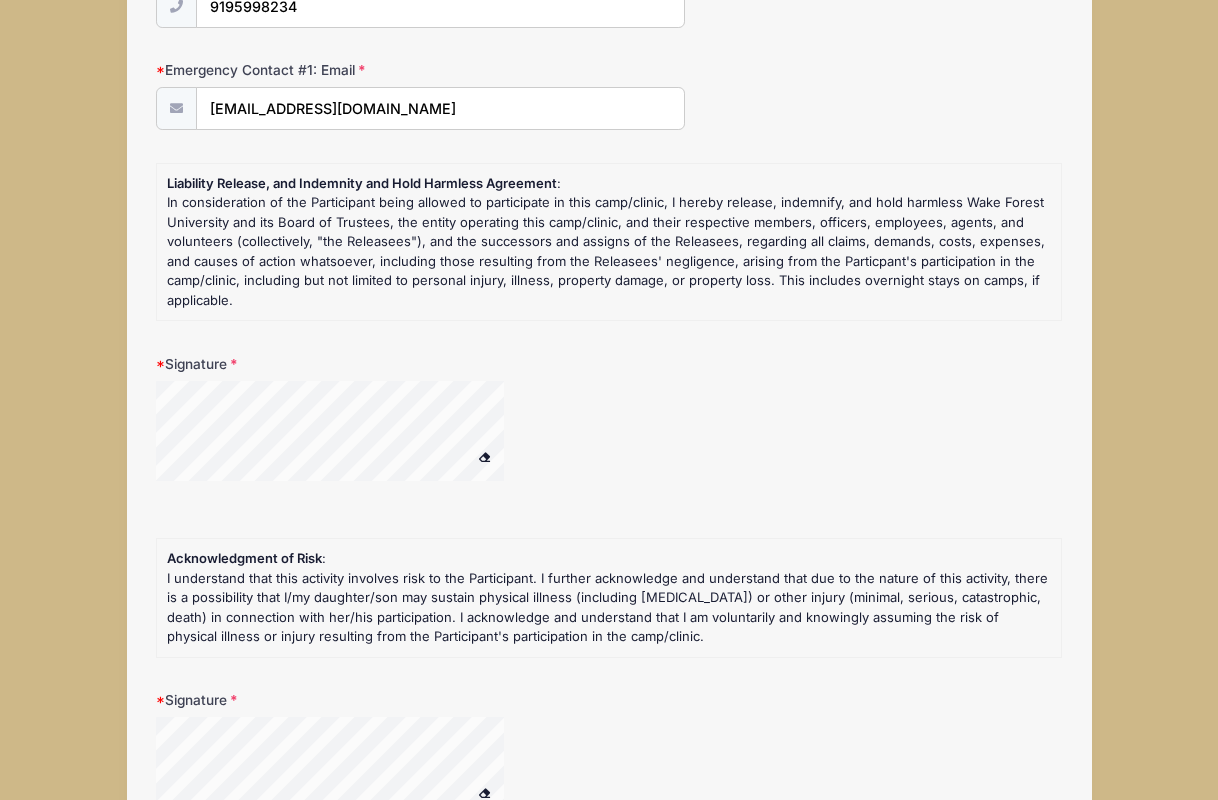 scroll, scrollTop: 856, scrollLeft: 0, axis: vertical 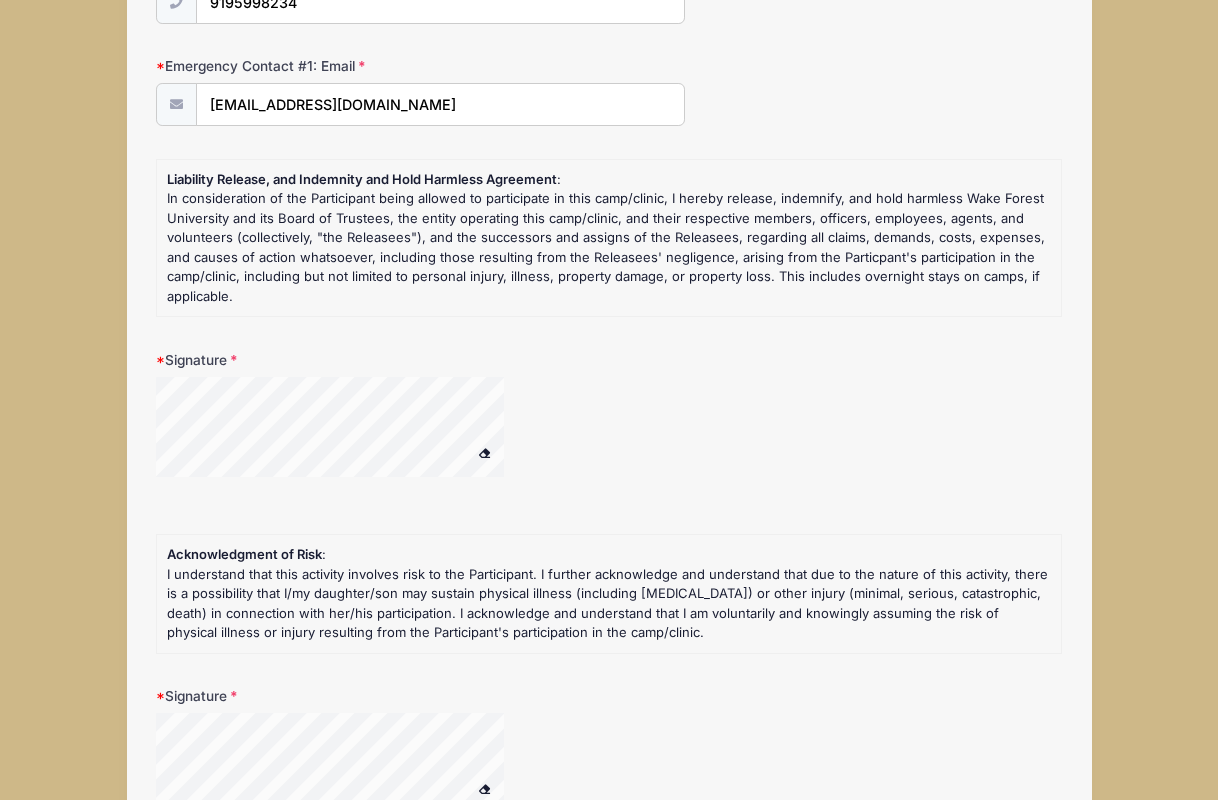 click on "Signature" at bounding box center (609, 762) 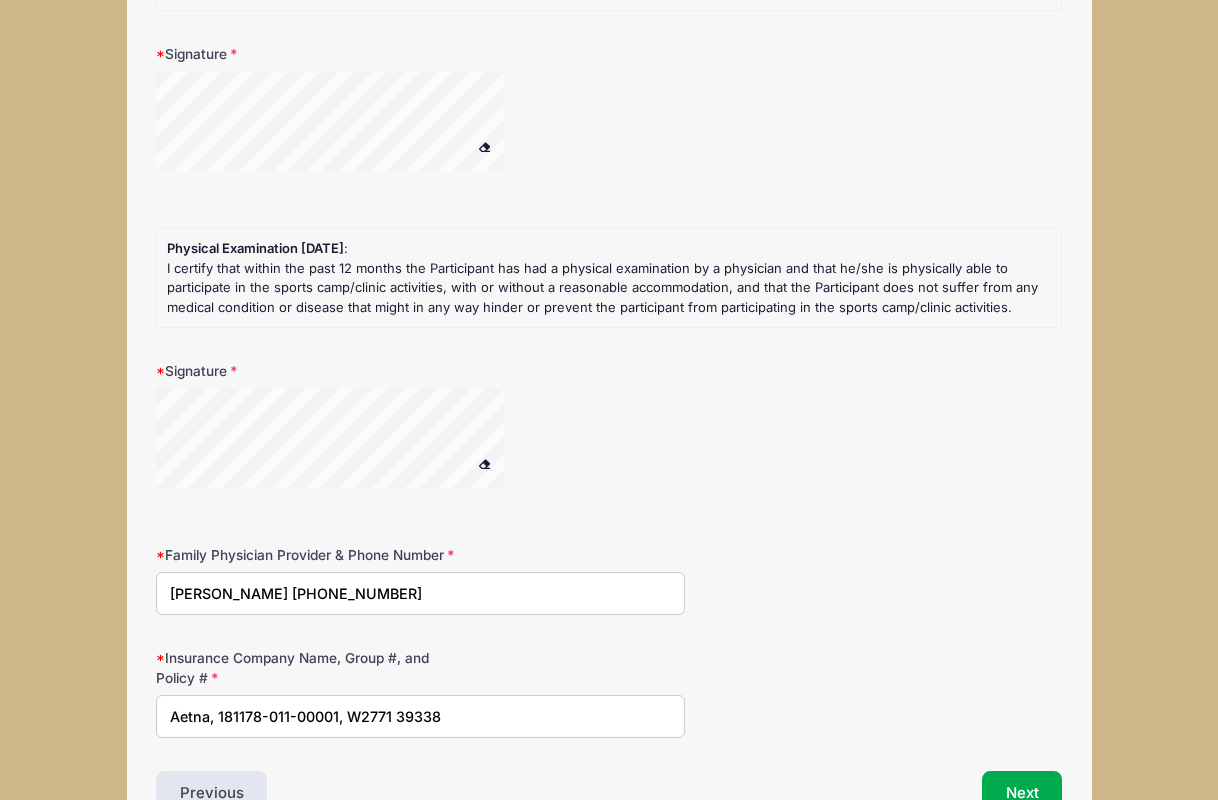 scroll, scrollTop: 1972, scrollLeft: 0, axis: vertical 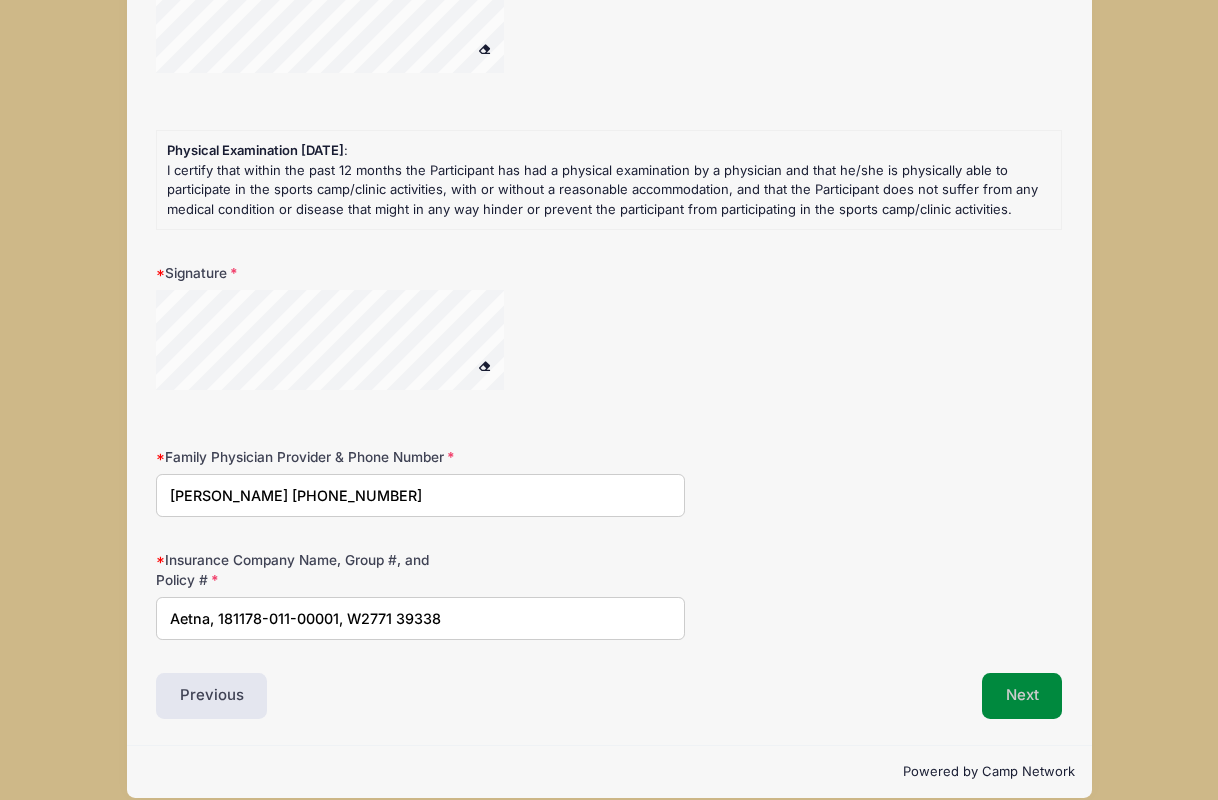 click on "Next" at bounding box center [1022, 696] 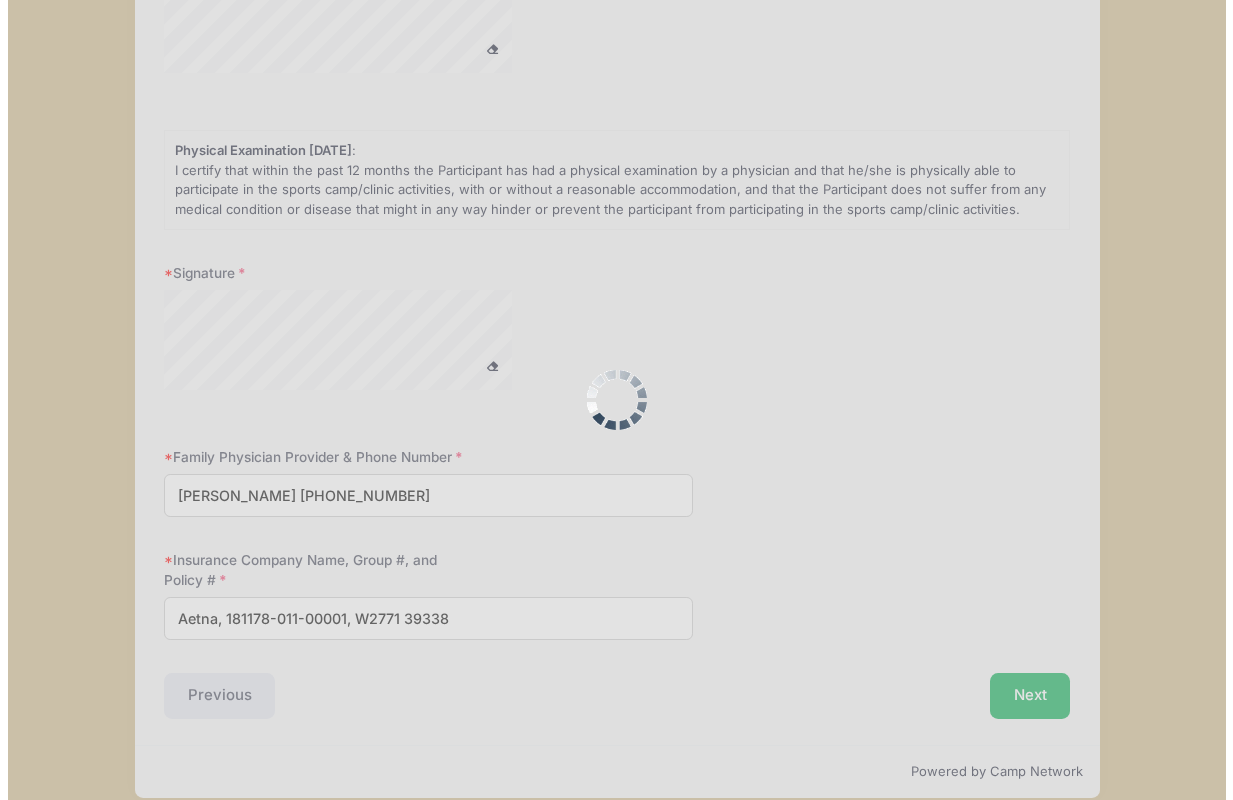 scroll, scrollTop: 0, scrollLeft: 0, axis: both 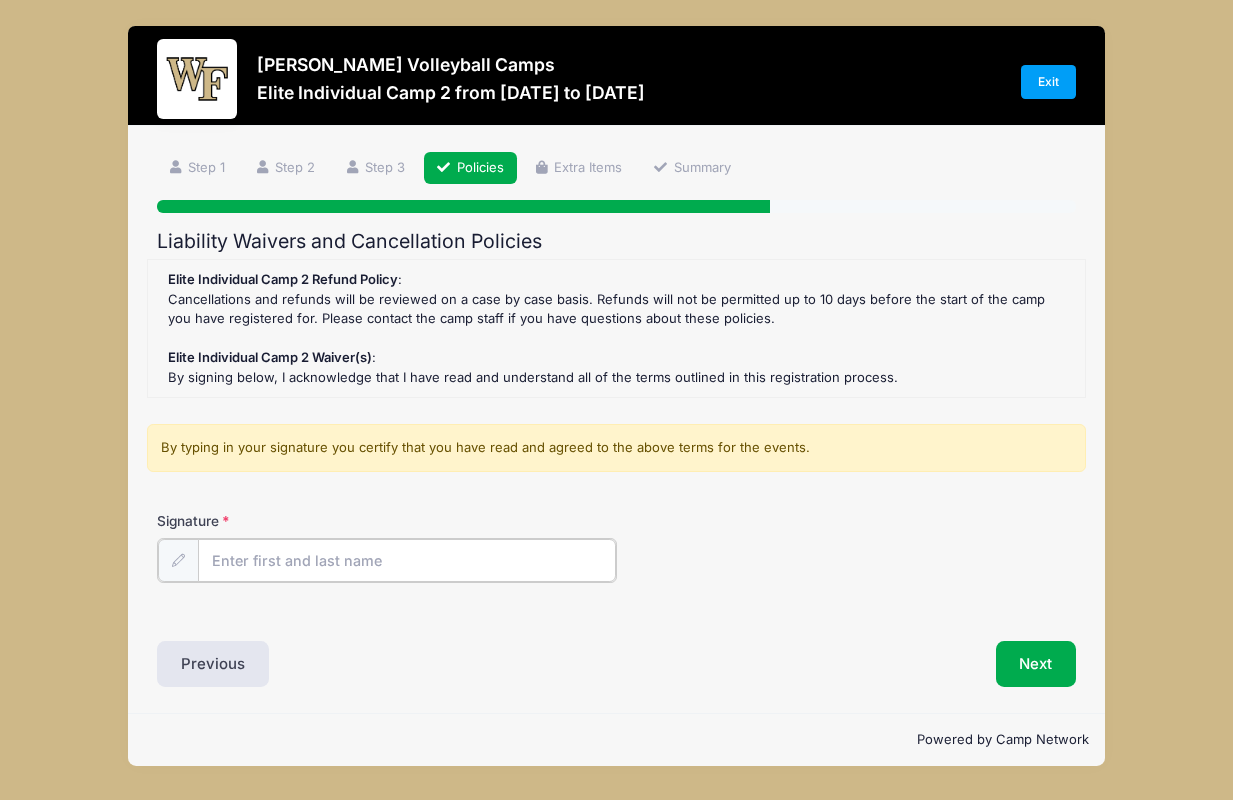 click on "Signature" at bounding box center (407, 560) 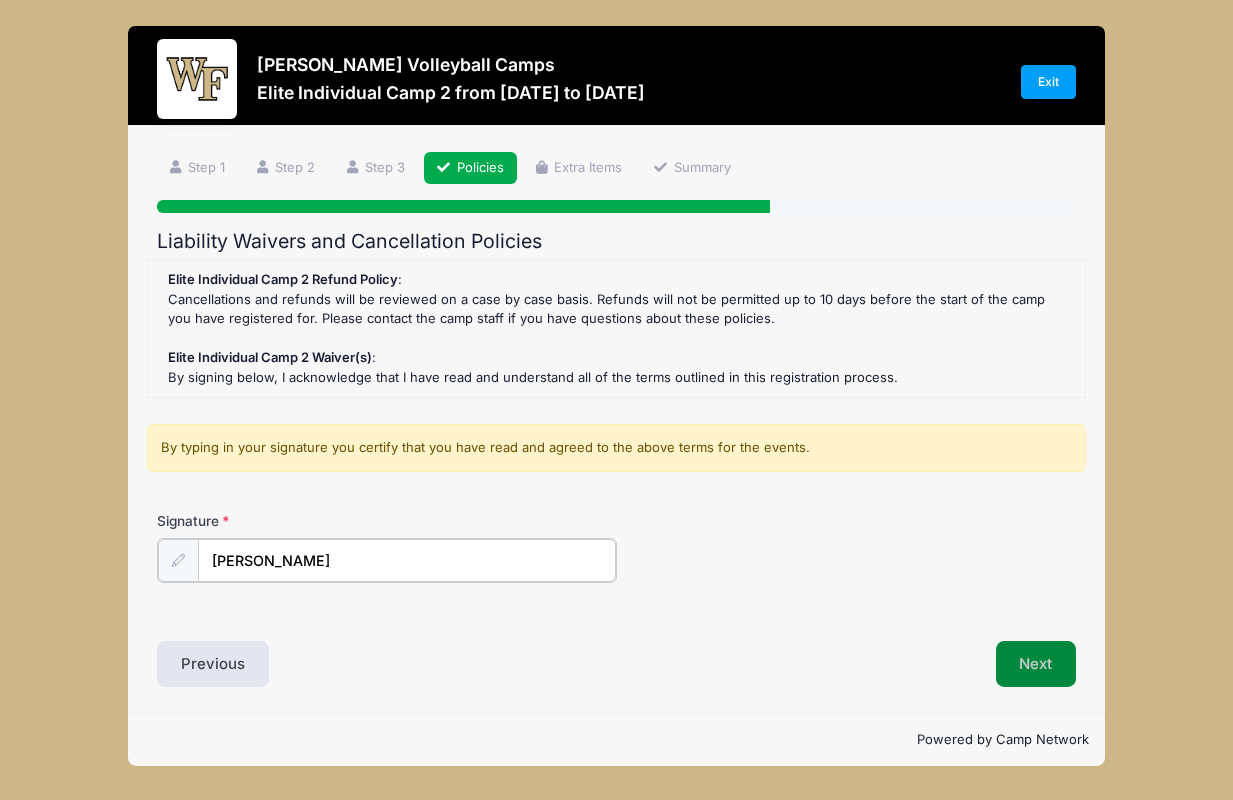 type on "[PERSON_NAME]" 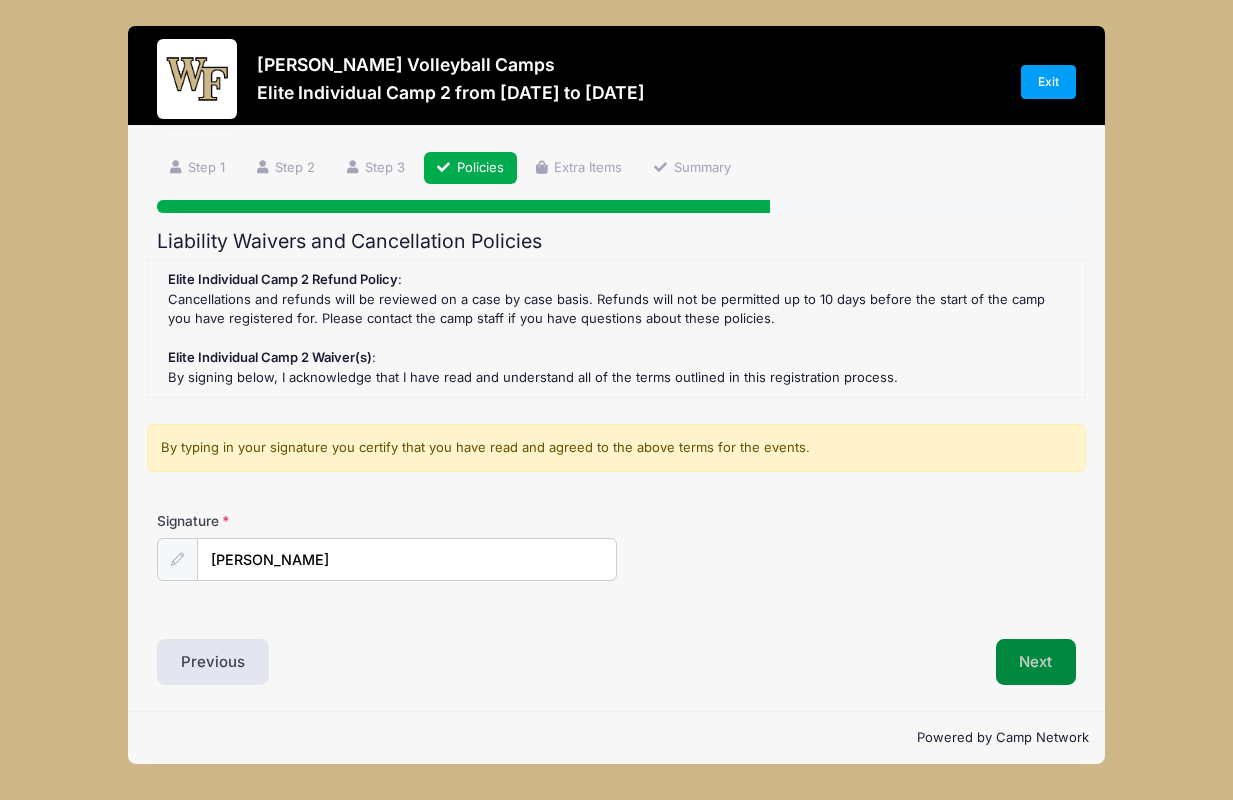 click on "Next" at bounding box center [1036, 662] 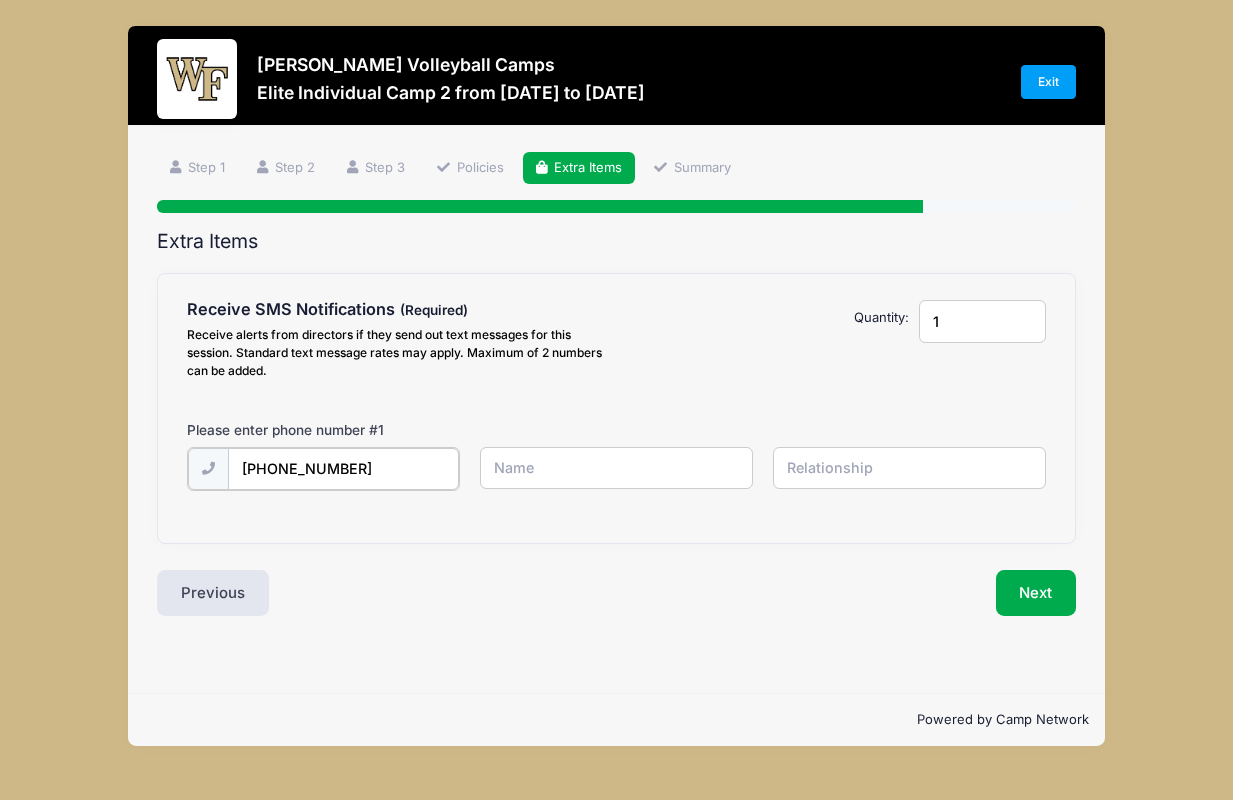 type on "[PHONE_NUMBER]" 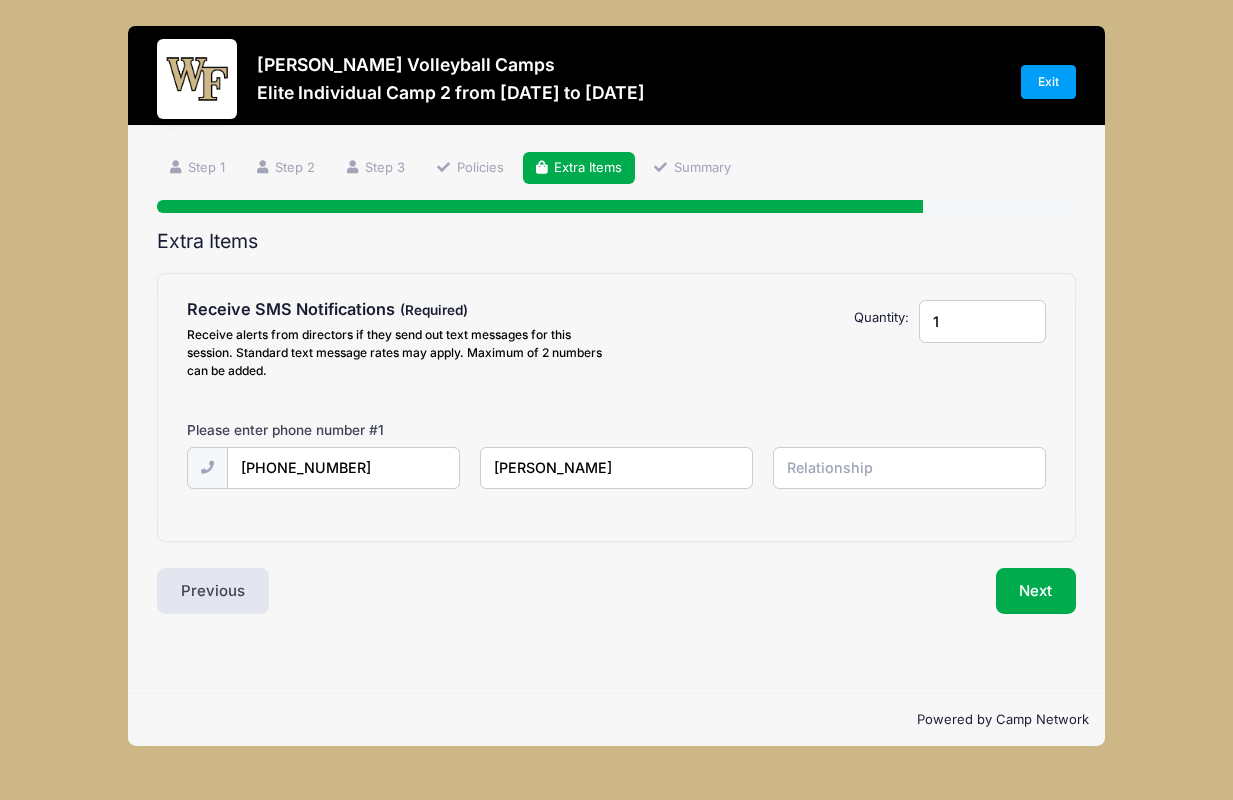 type on "[PERSON_NAME]" 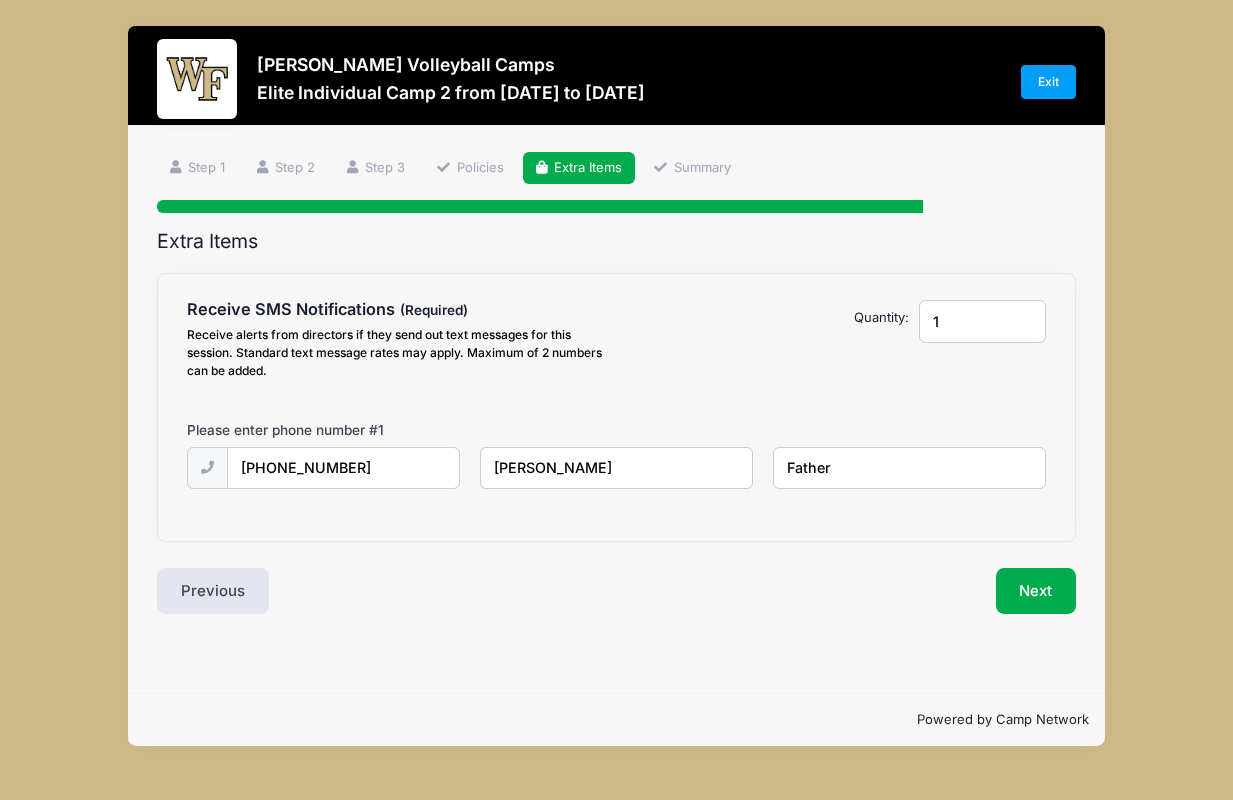 type on "Father" 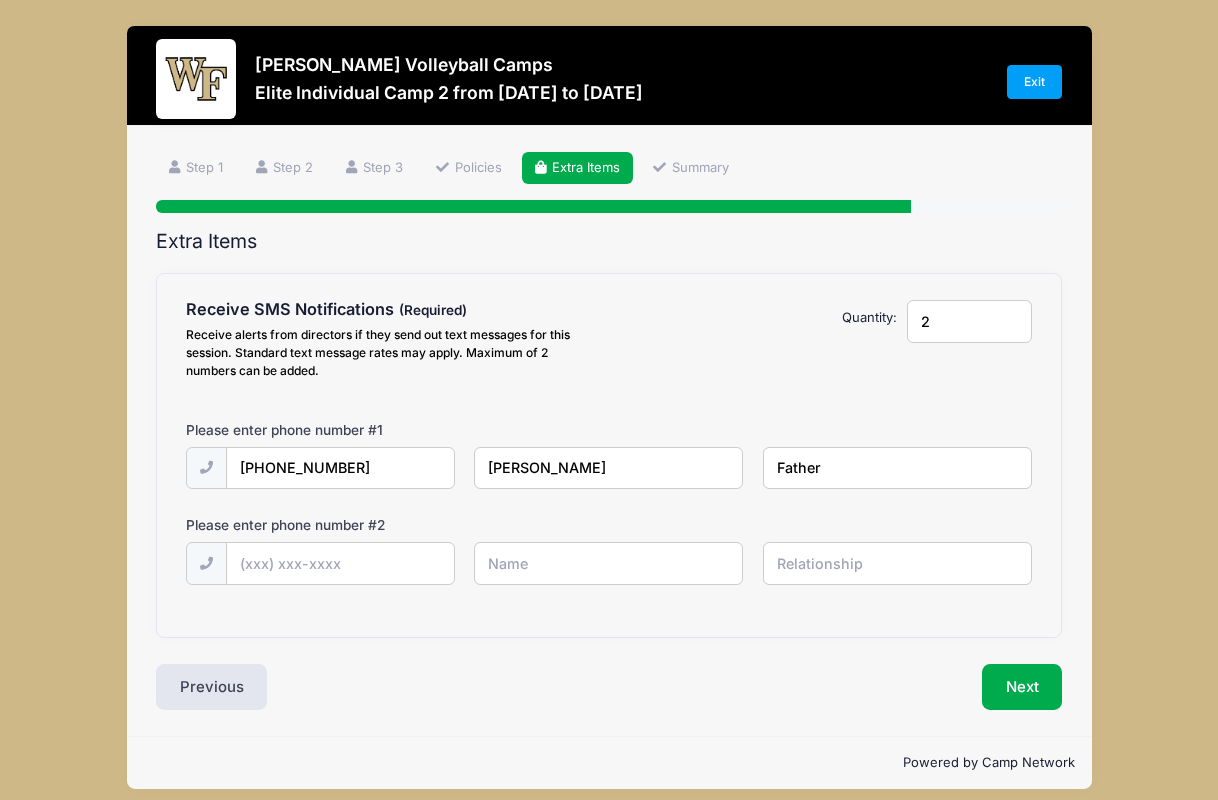 click on "2" at bounding box center [969, 321] 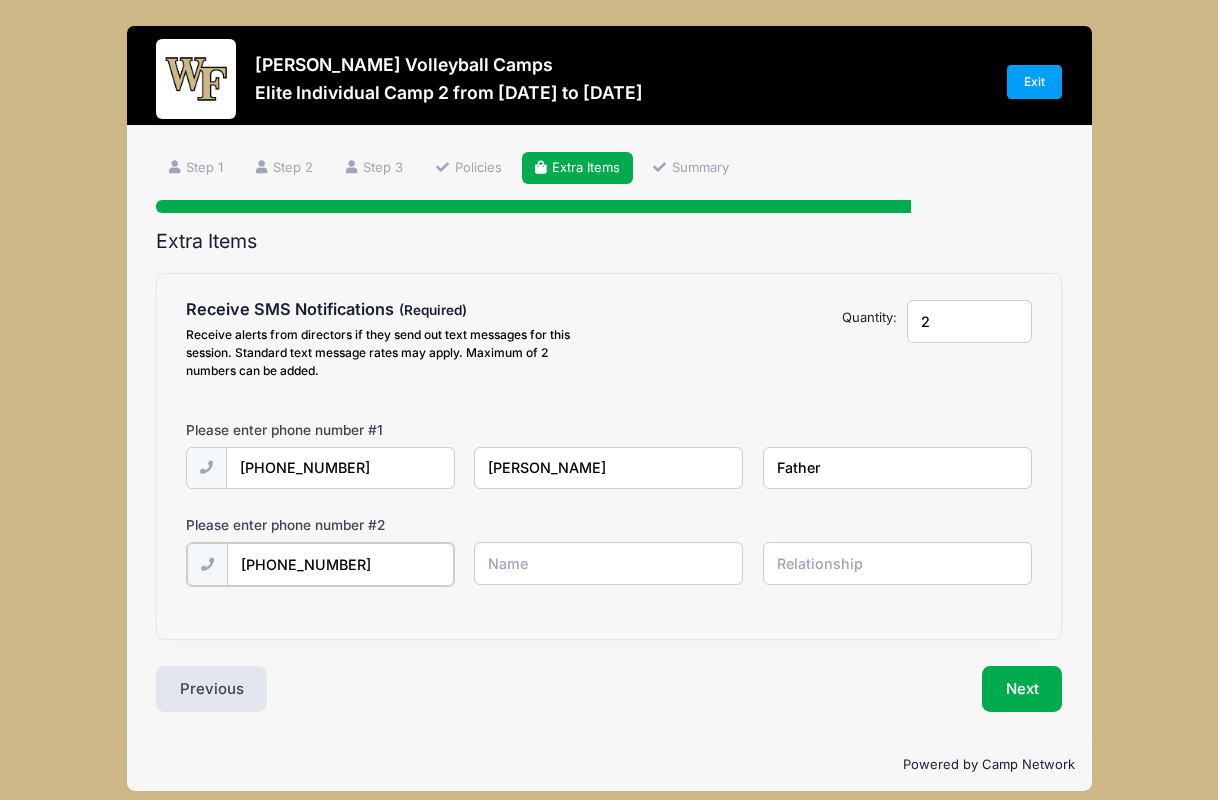 type on "(336) 314-9092" 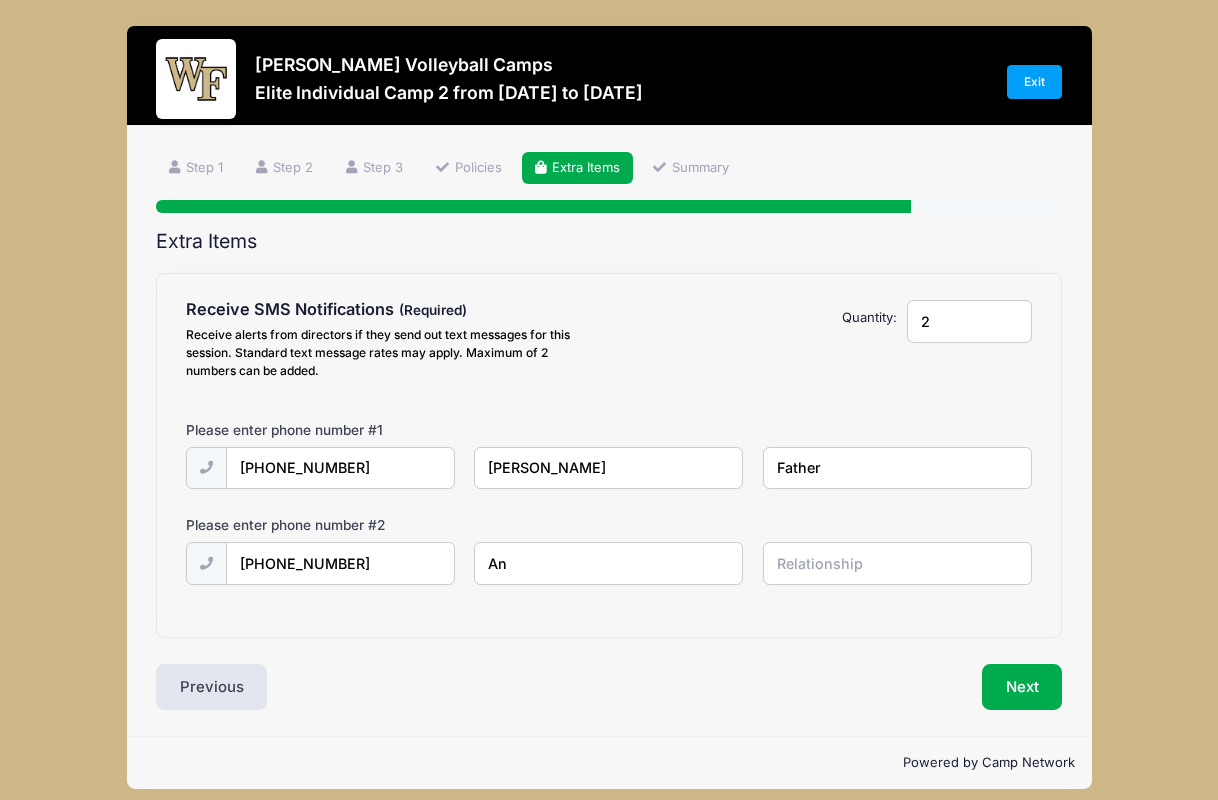type on "A" 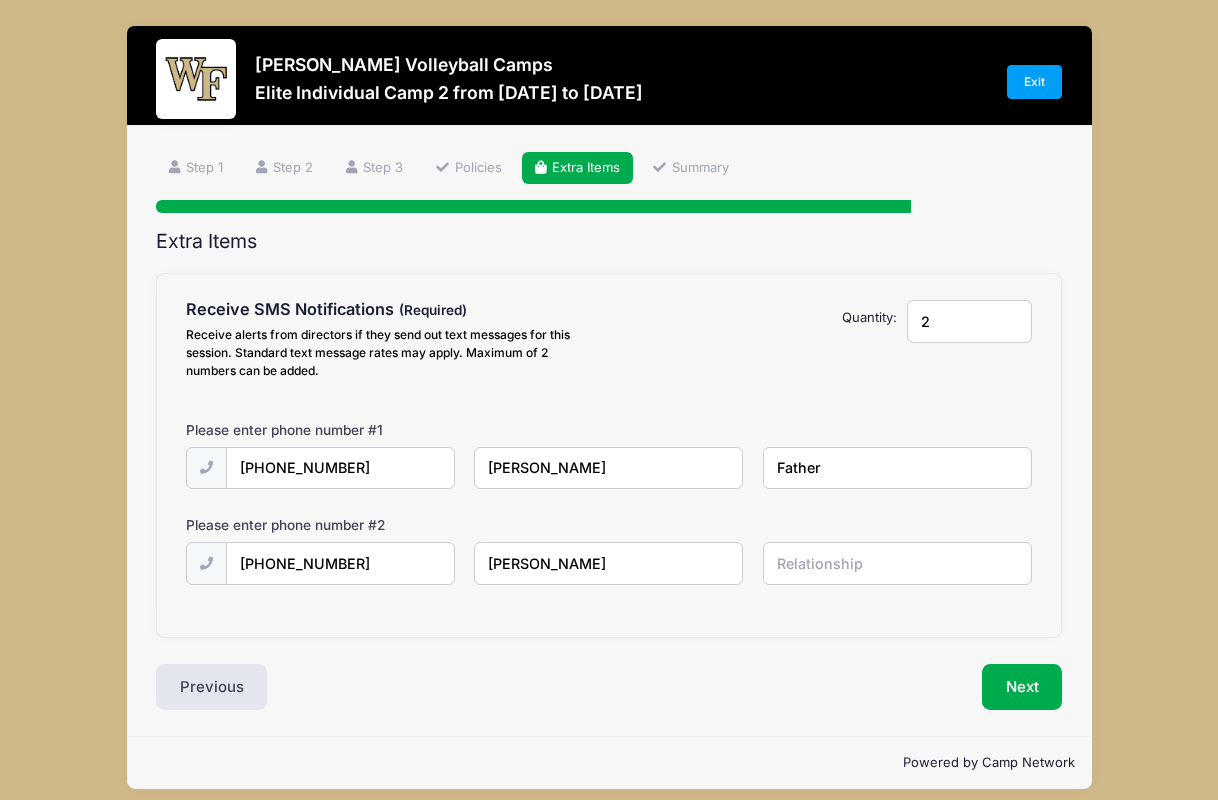 type on "Miah Sumanth" 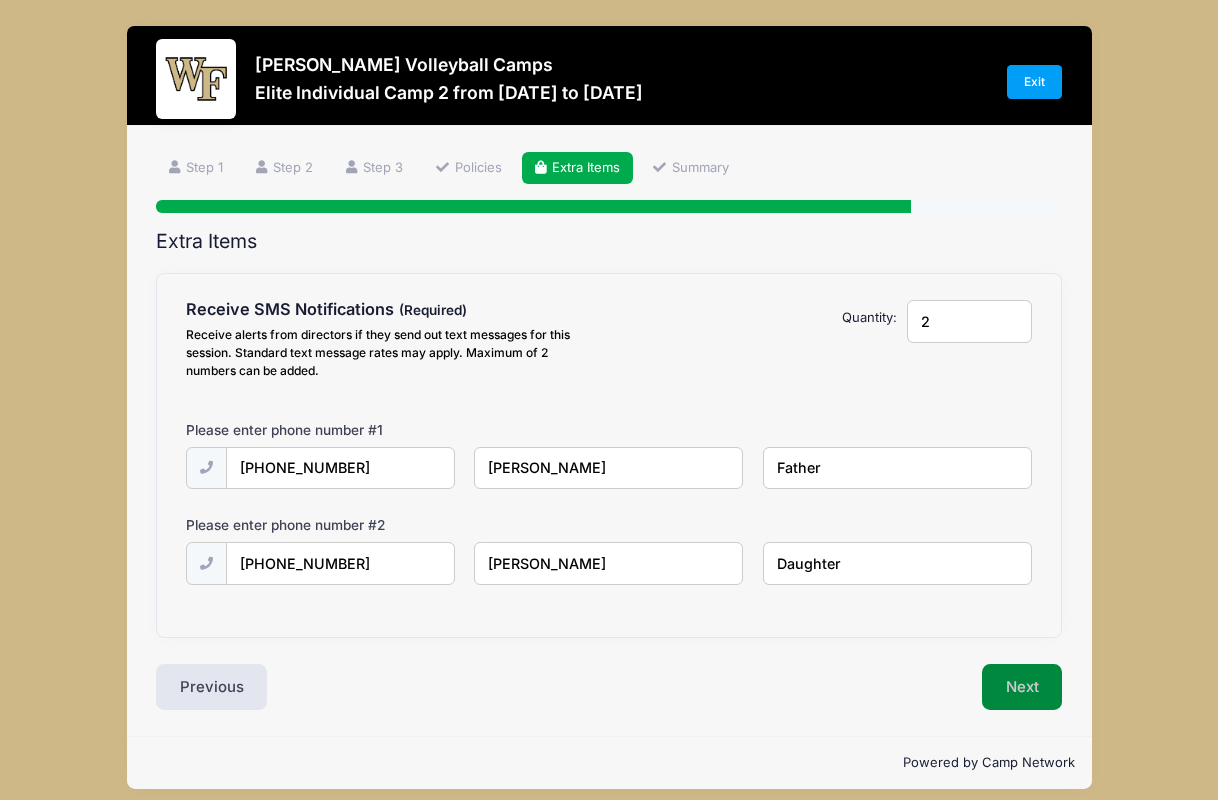 type on "Daughter" 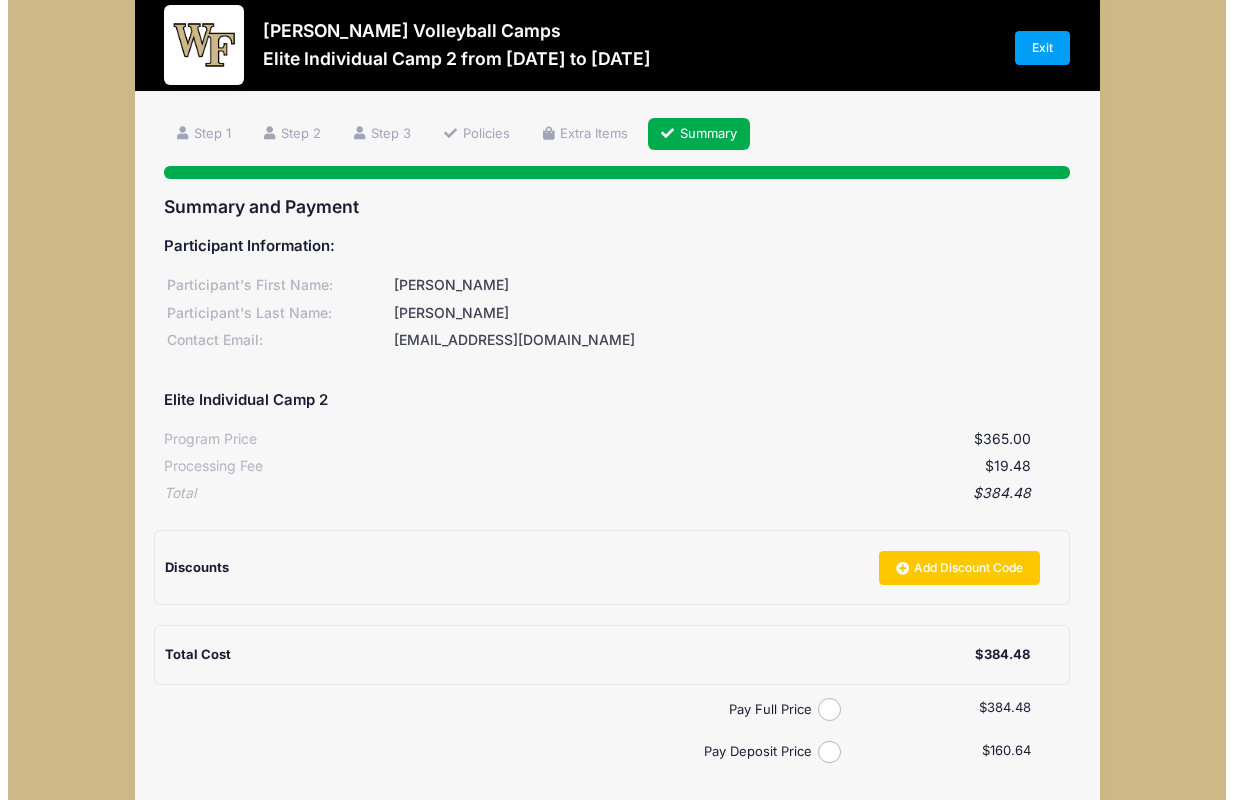 scroll, scrollTop: 58, scrollLeft: 0, axis: vertical 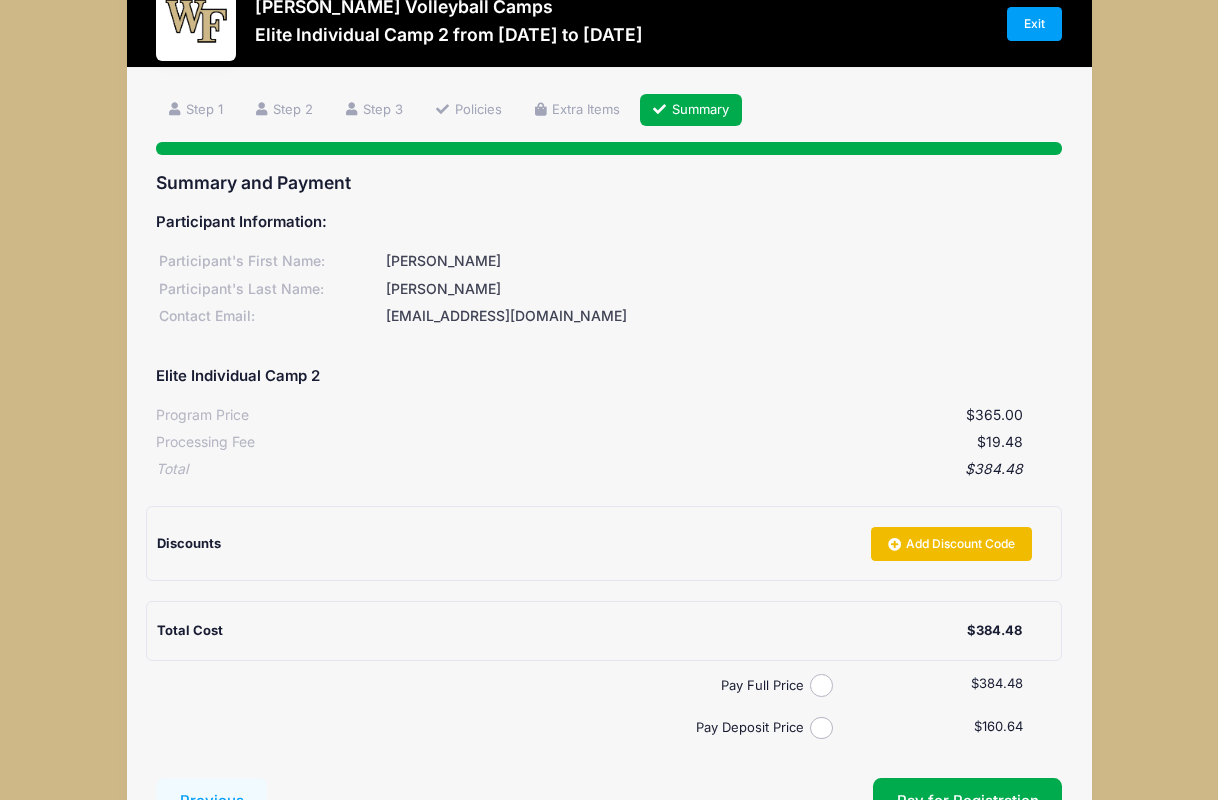 click on "Add Discount Code" at bounding box center [951, 544] 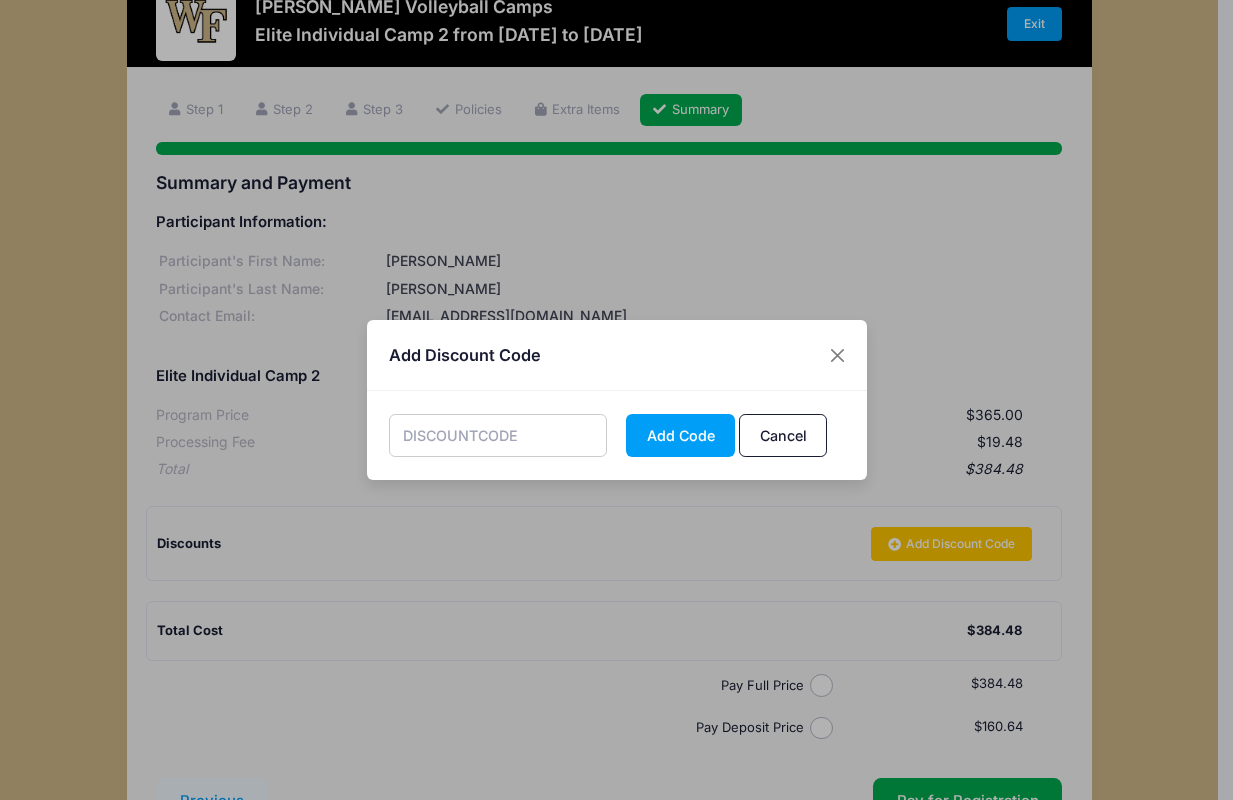 click at bounding box center [498, 435] 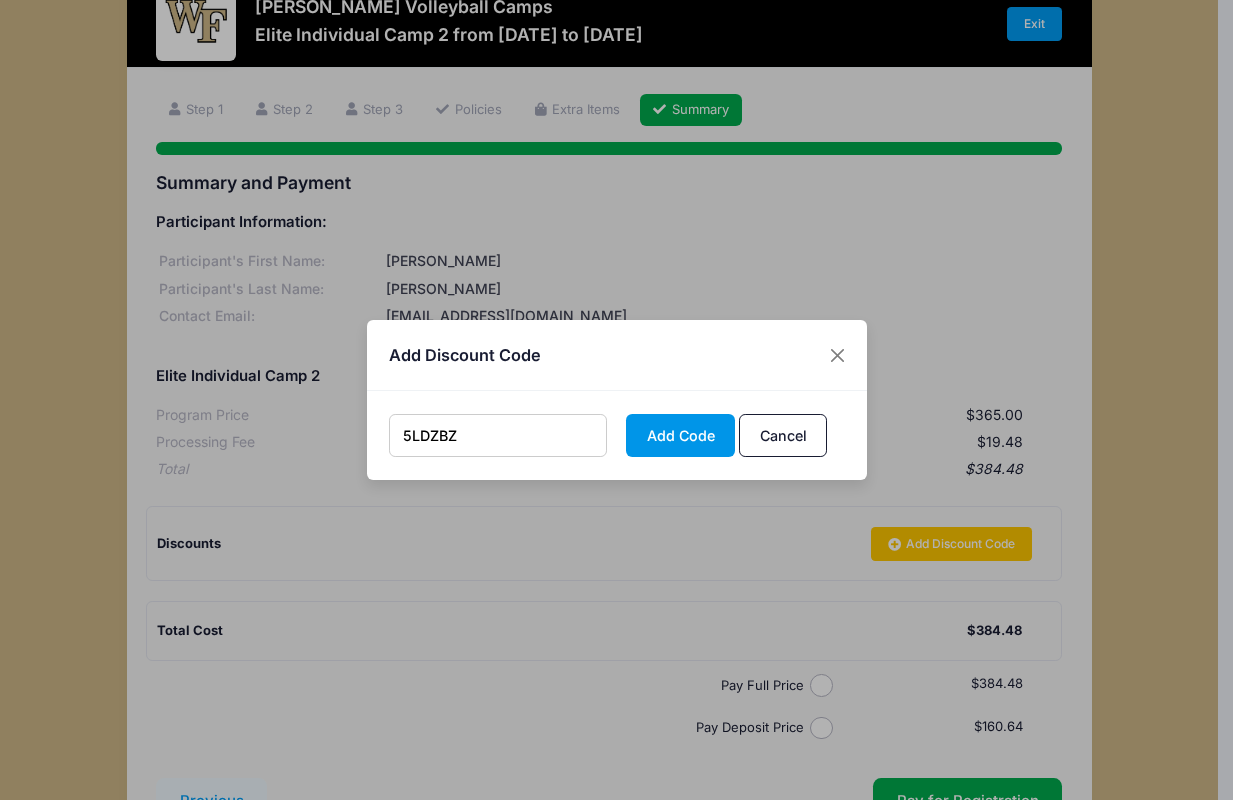 type on "5LDZBZ" 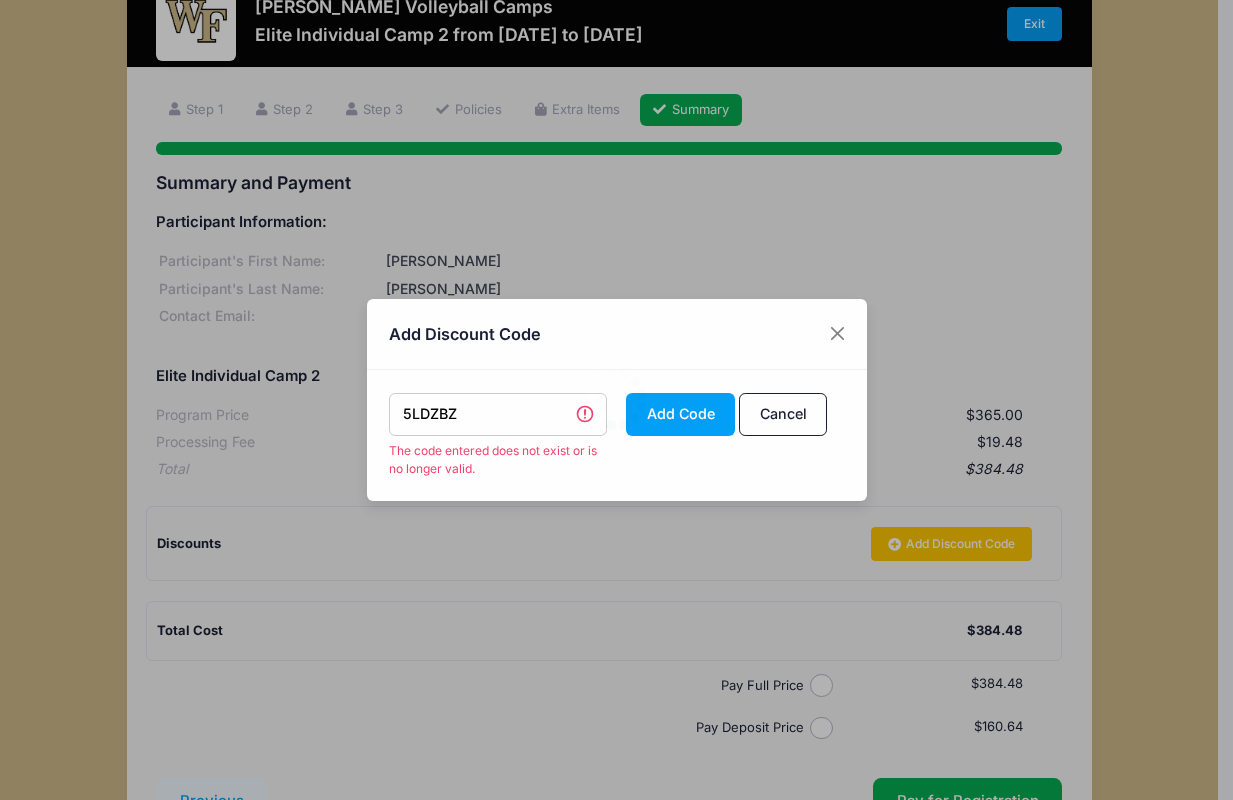 scroll, scrollTop: 216, scrollLeft: 0, axis: vertical 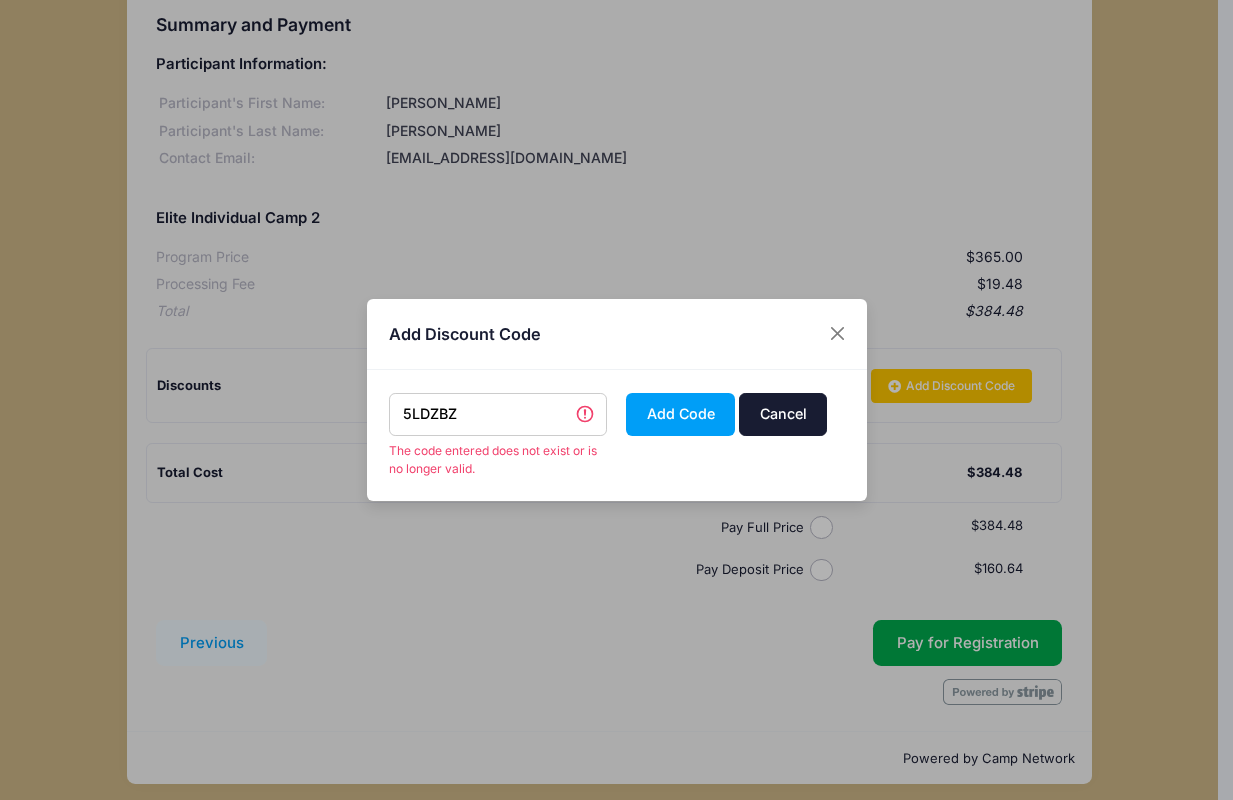 click on "Cancel" at bounding box center [783, 414] 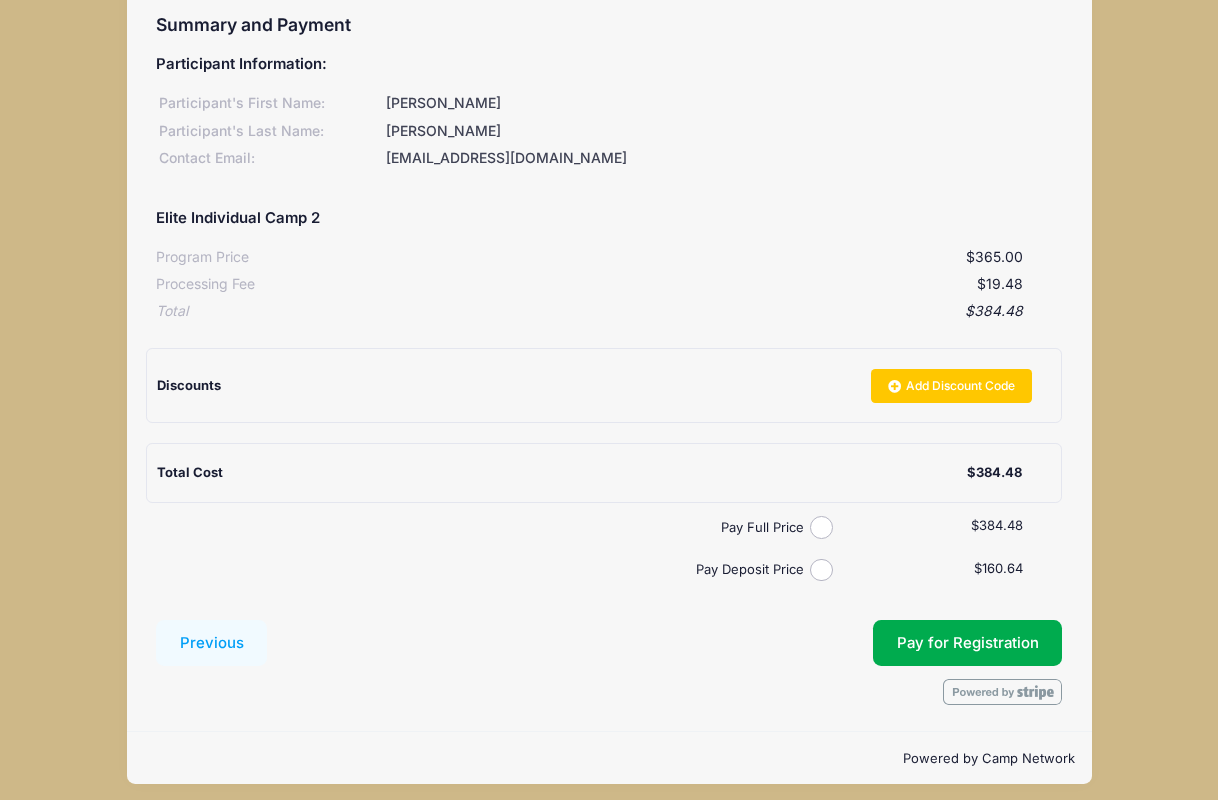 click on "Pay Full Price" at bounding box center (514, 527) 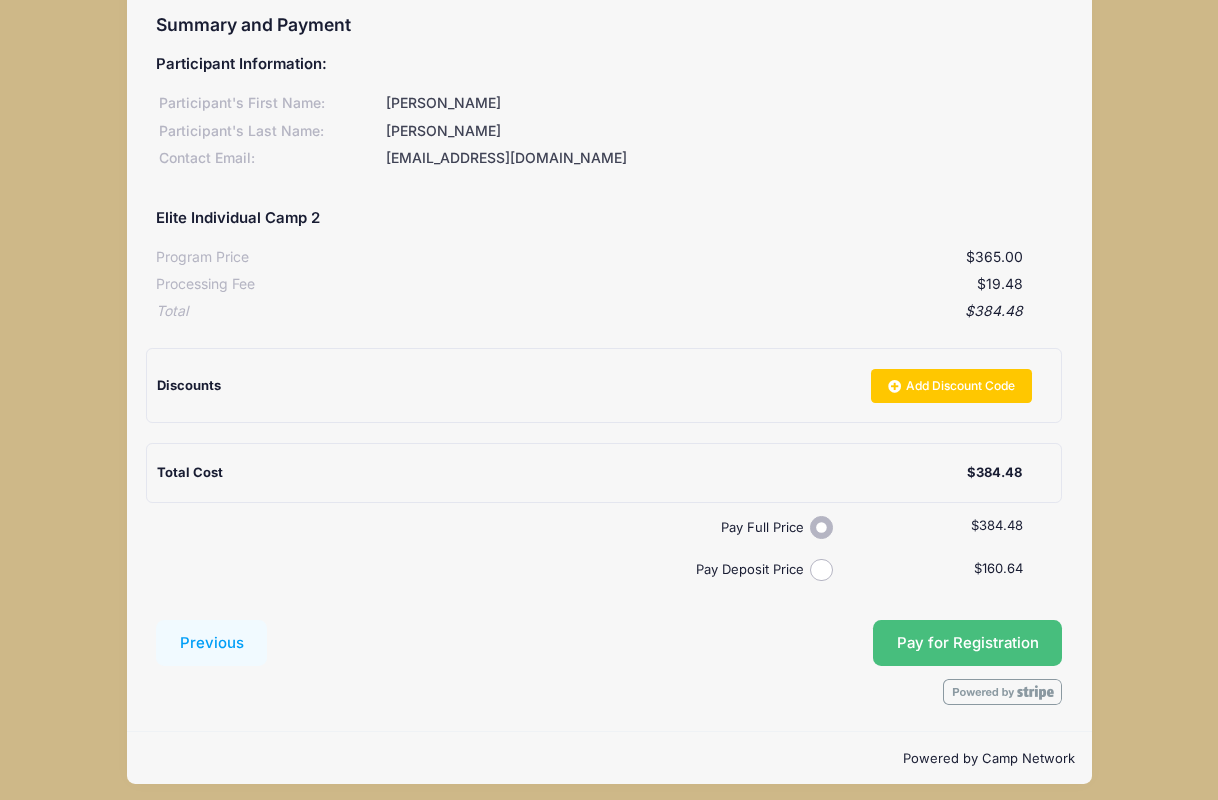 click on "Pay for Registration" at bounding box center (968, 643) 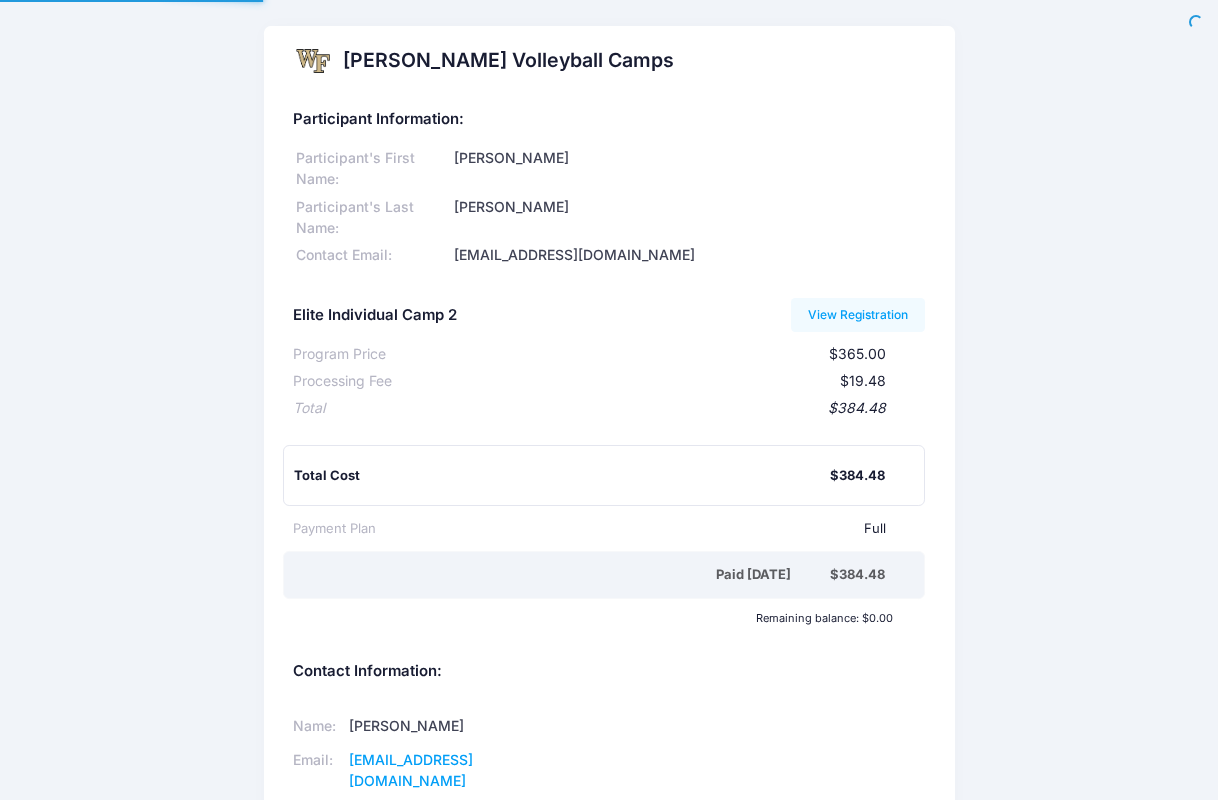 scroll, scrollTop: 0, scrollLeft: 0, axis: both 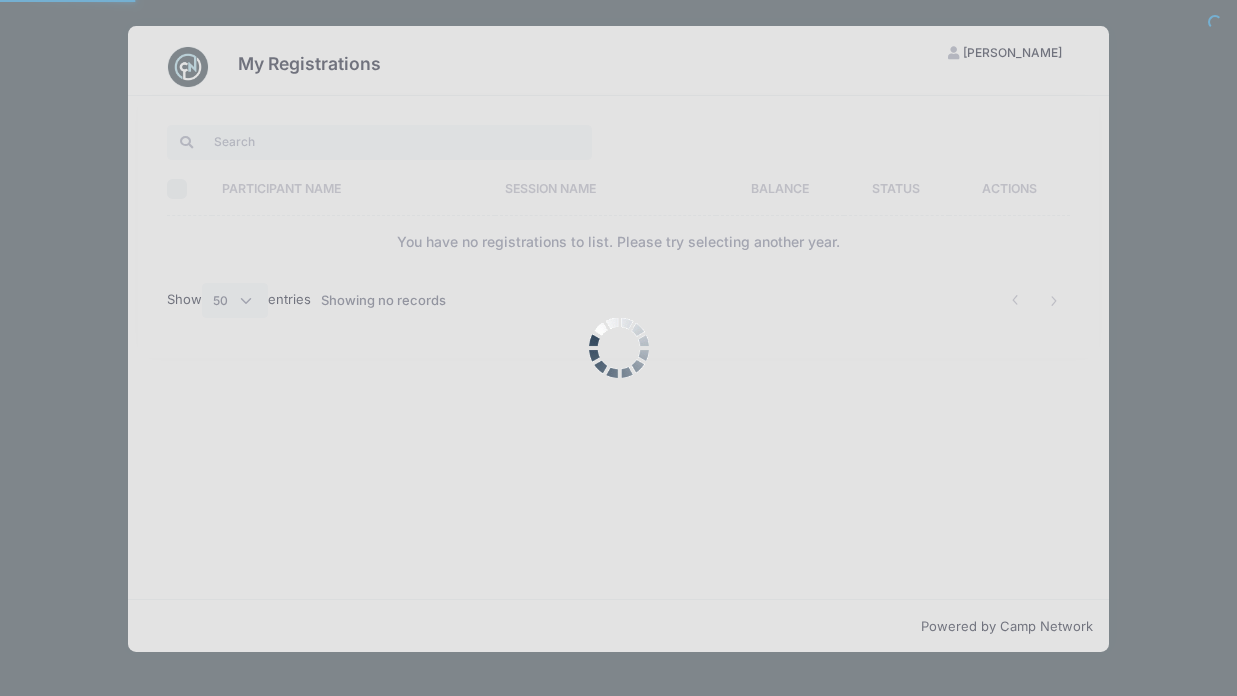 select on "50" 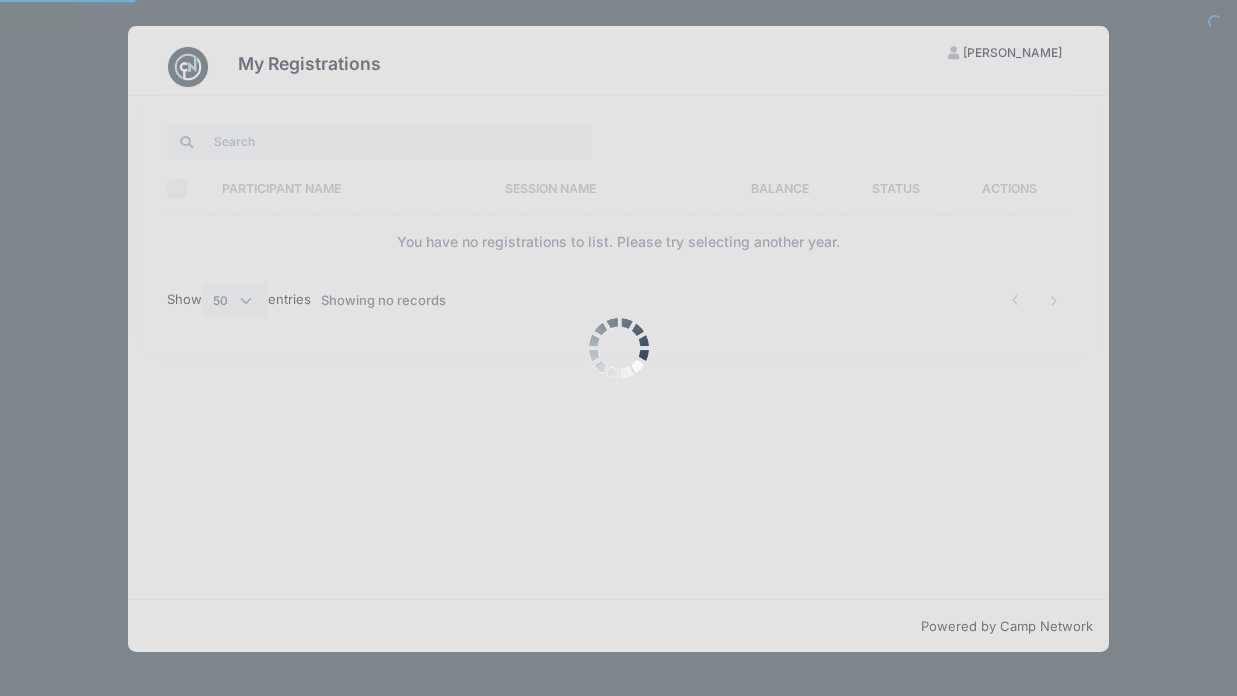 scroll, scrollTop: 0, scrollLeft: 0, axis: both 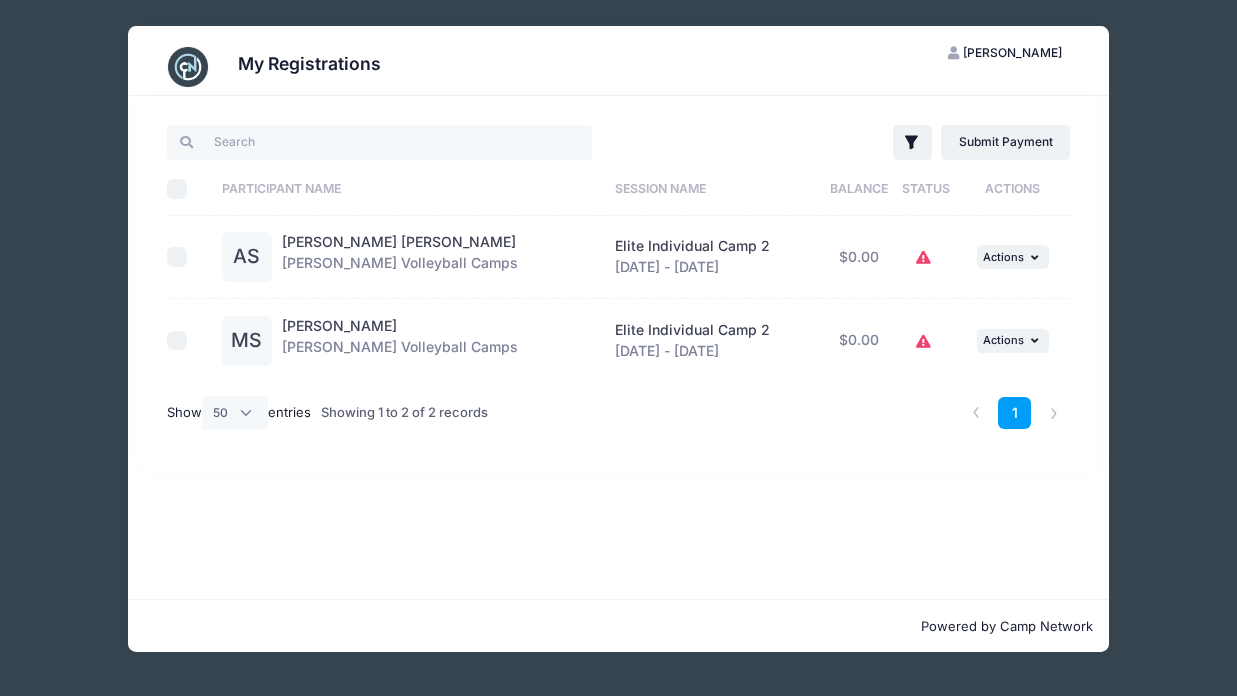 click 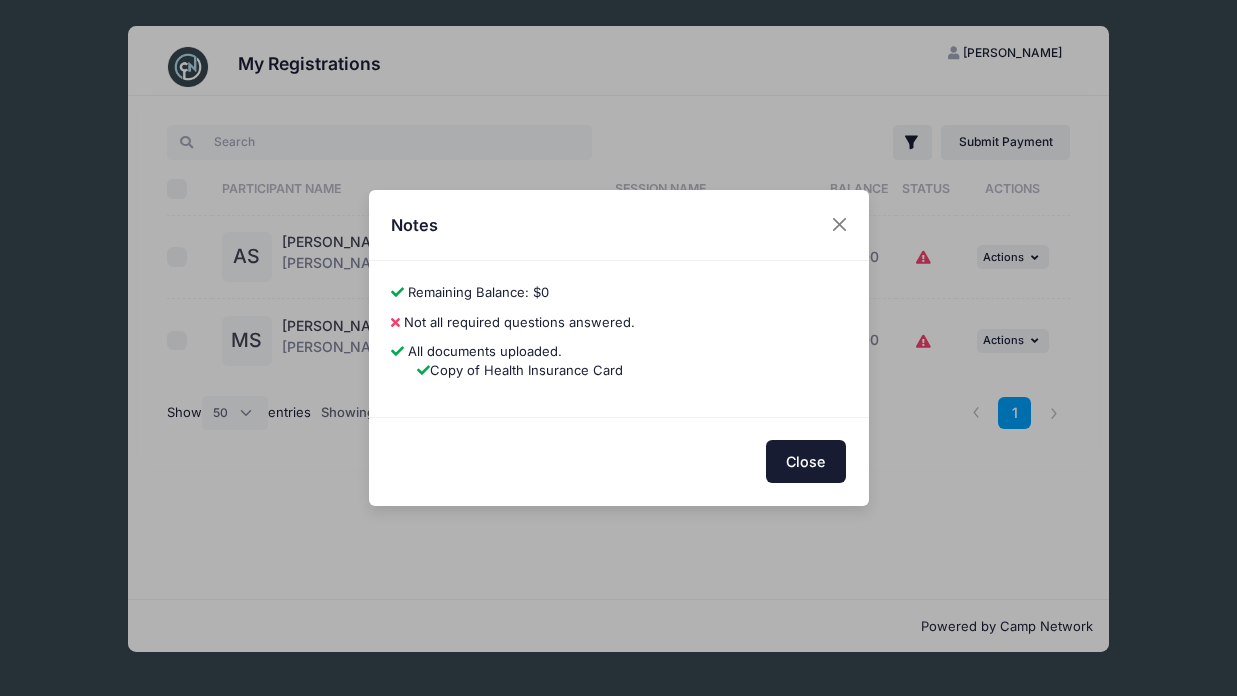 click on "Close" at bounding box center [806, 461] 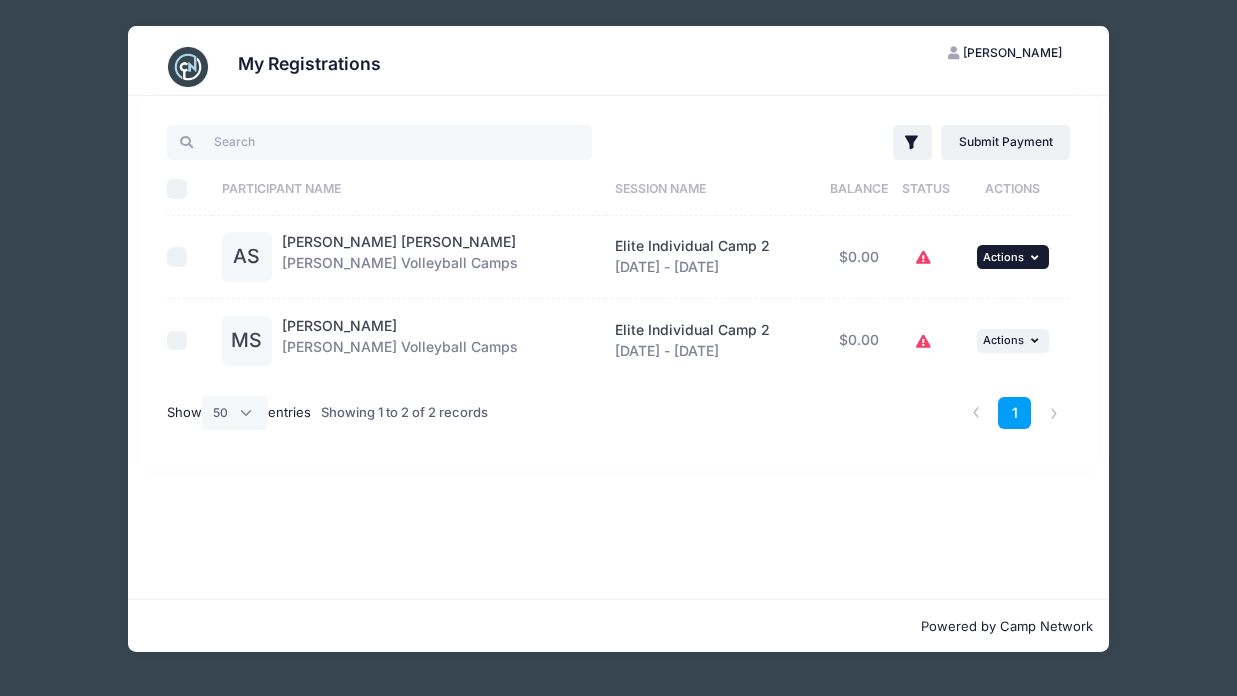 click on "... Actions" at bounding box center [1013, 257] 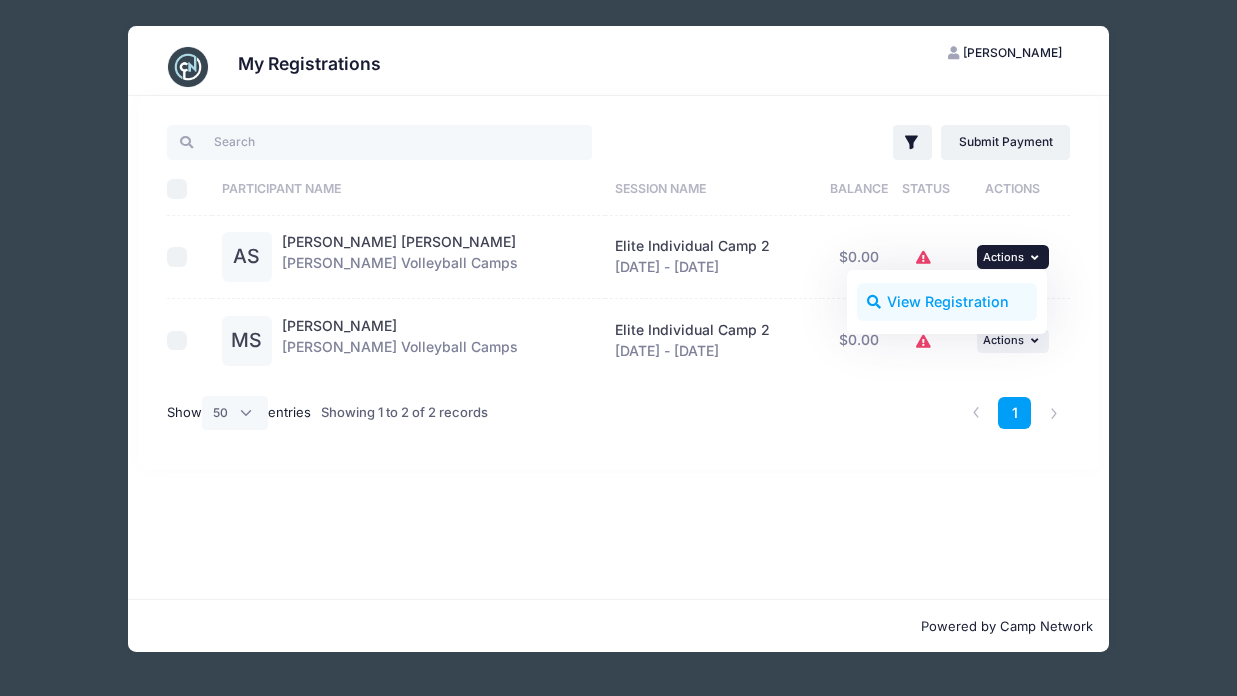 click on "View Registration" at bounding box center [947, 302] 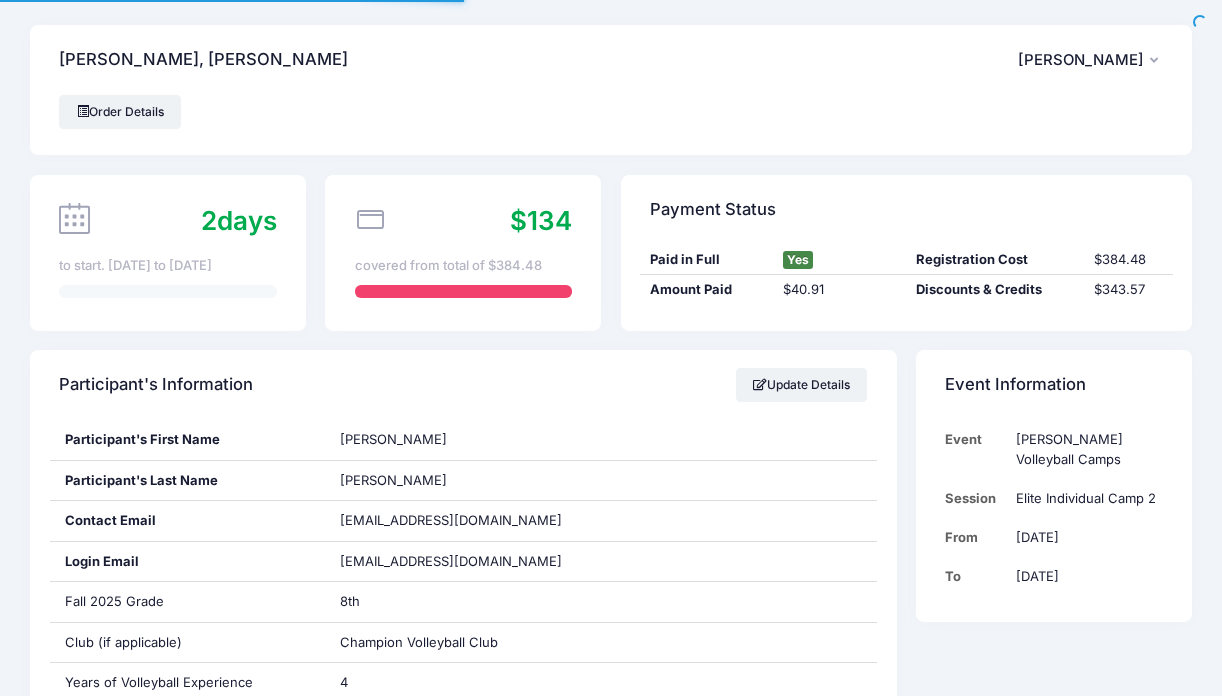 scroll, scrollTop: 0, scrollLeft: 0, axis: both 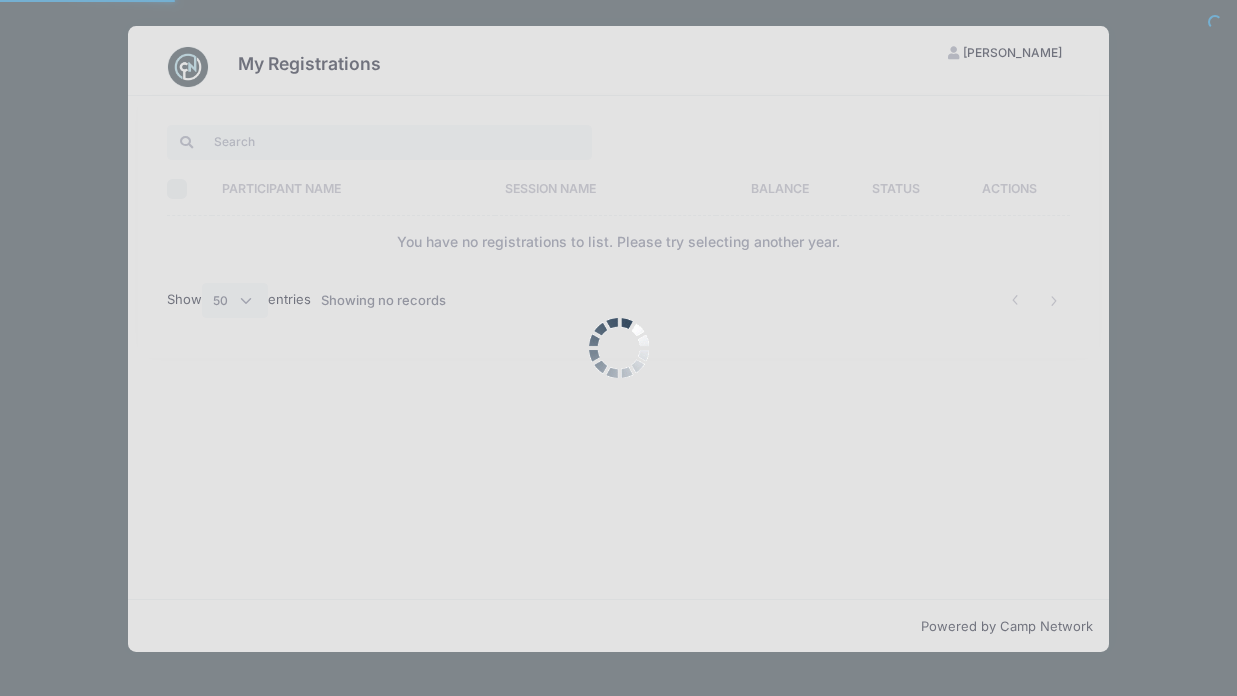 select on "50" 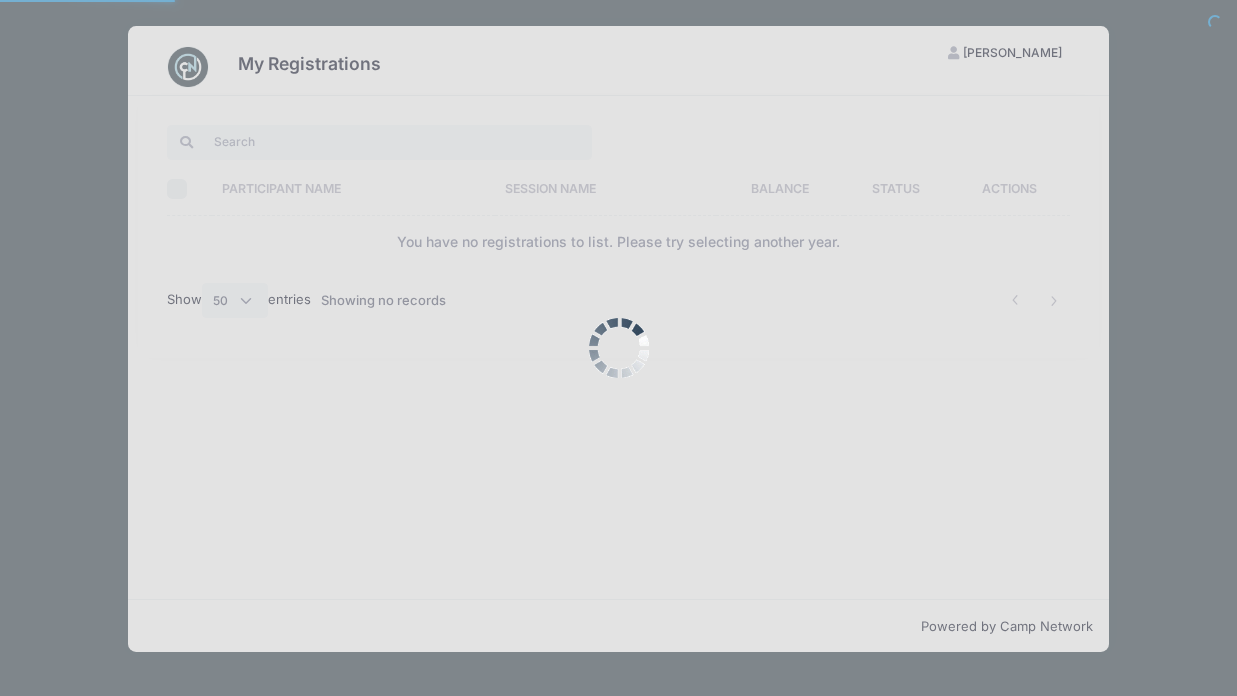 scroll, scrollTop: 0, scrollLeft: 0, axis: both 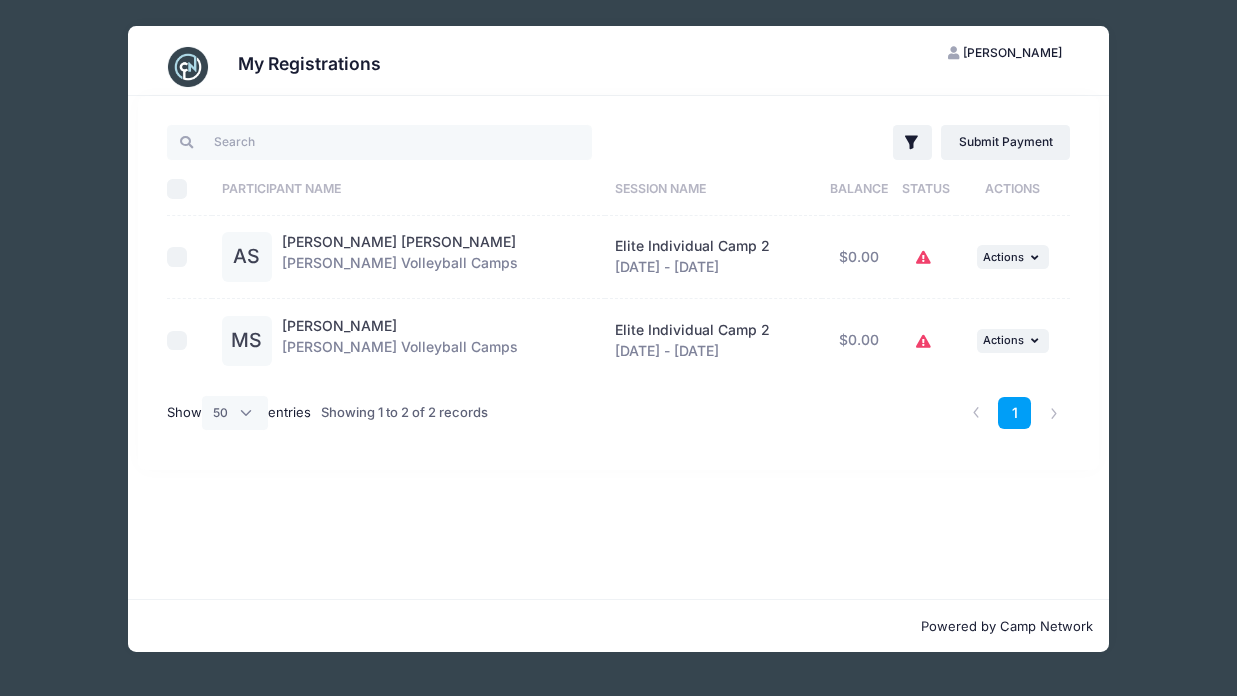 click on "MS" at bounding box center [247, 341] 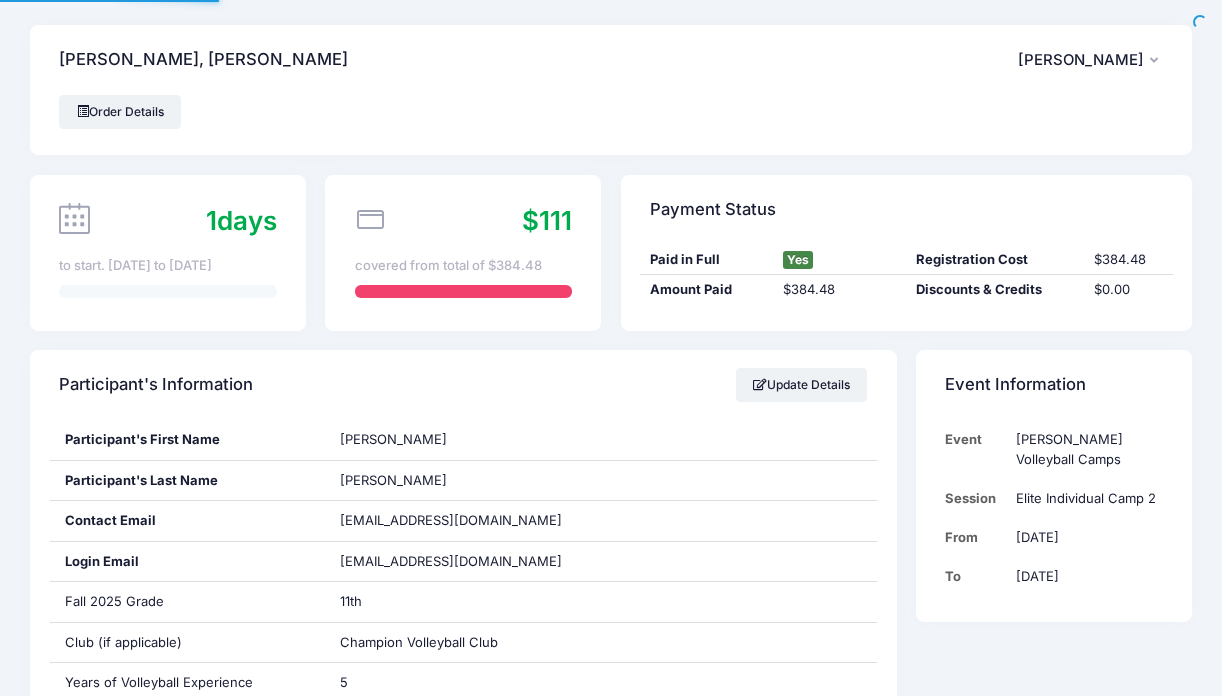 scroll, scrollTop: 0, scrollLeft: 0, axis: both 